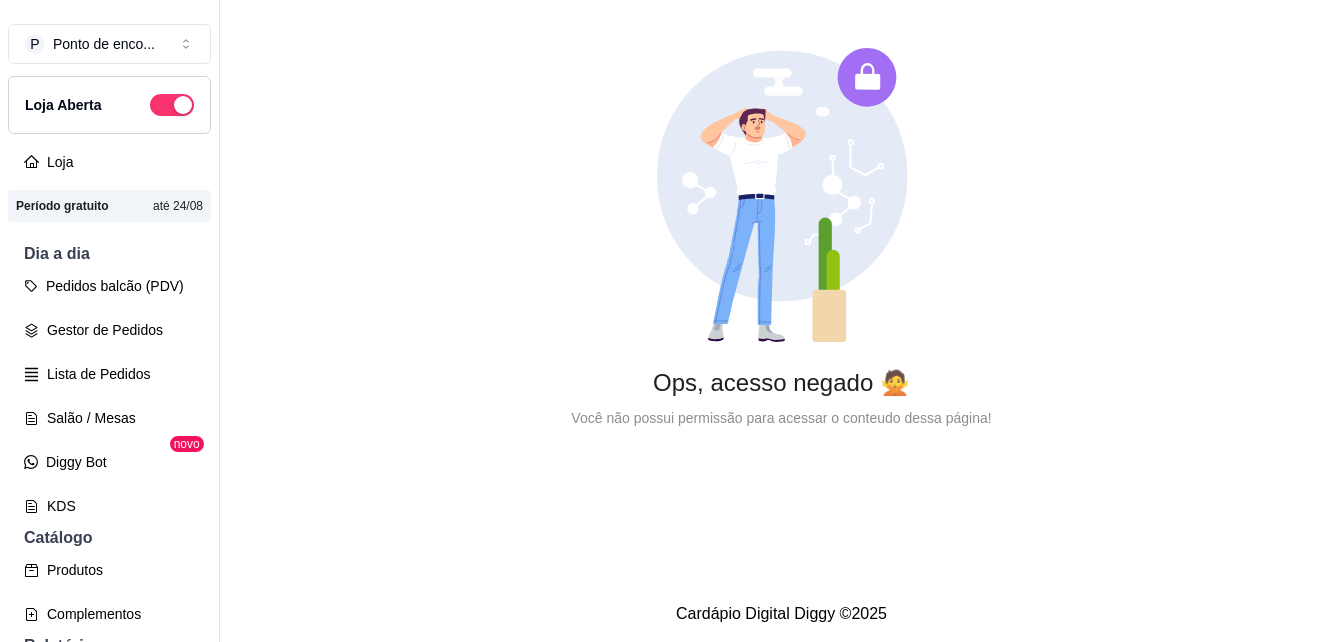 scroll, scrollTop: 0, scrollLeft: 0, axis: both 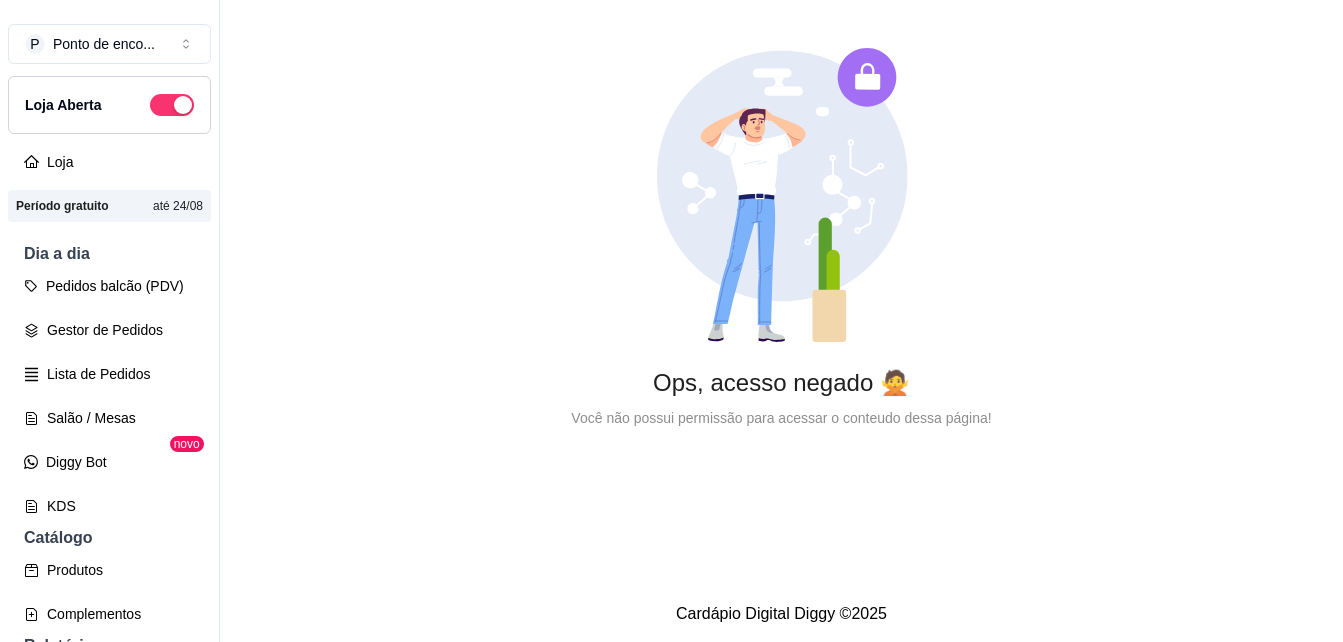 click on "Ops, acesso negado 🙅 Você não possui permissão para acessar o conteudo dessa página!" at bounding box center [781, 238] 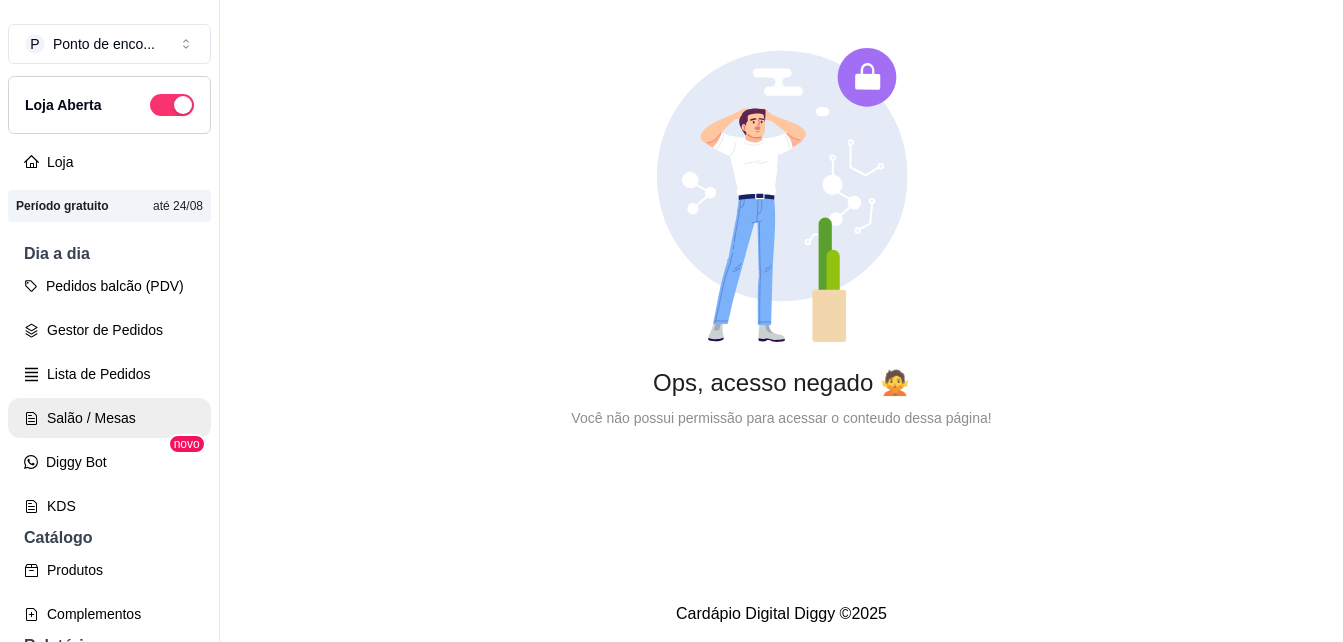 click on "Salão / Mesas" at bounding box center (109, 418) 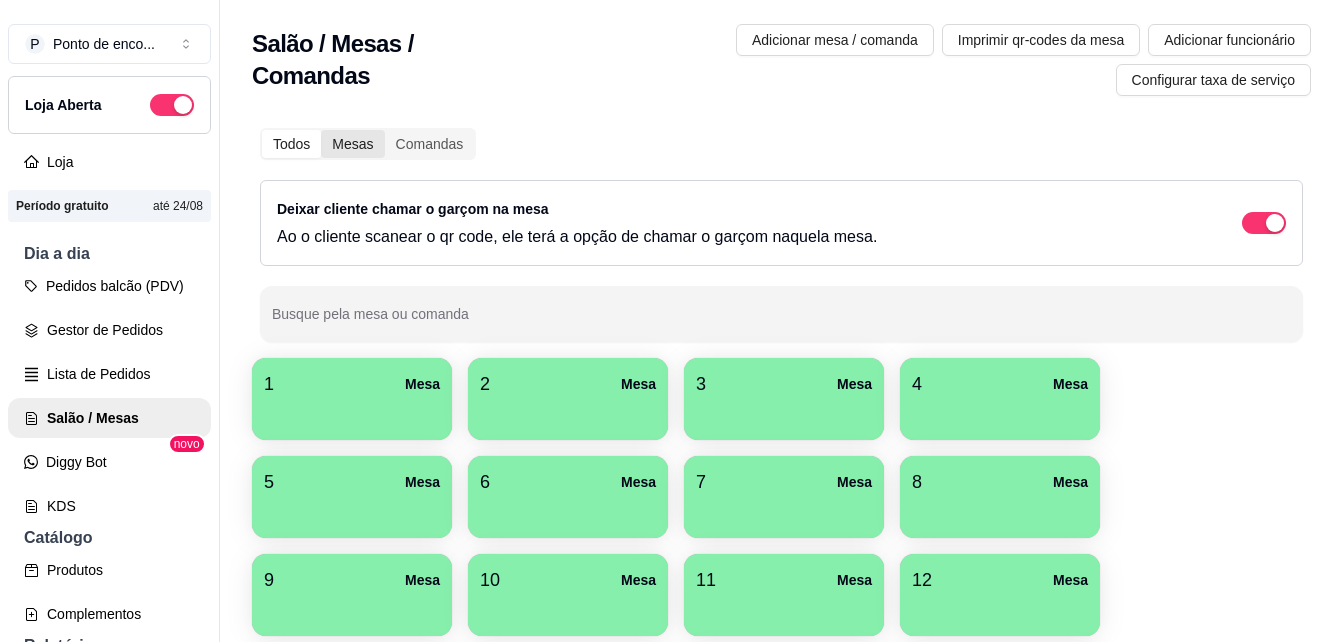 click on "Mesas" at bounding box center [352, 144] 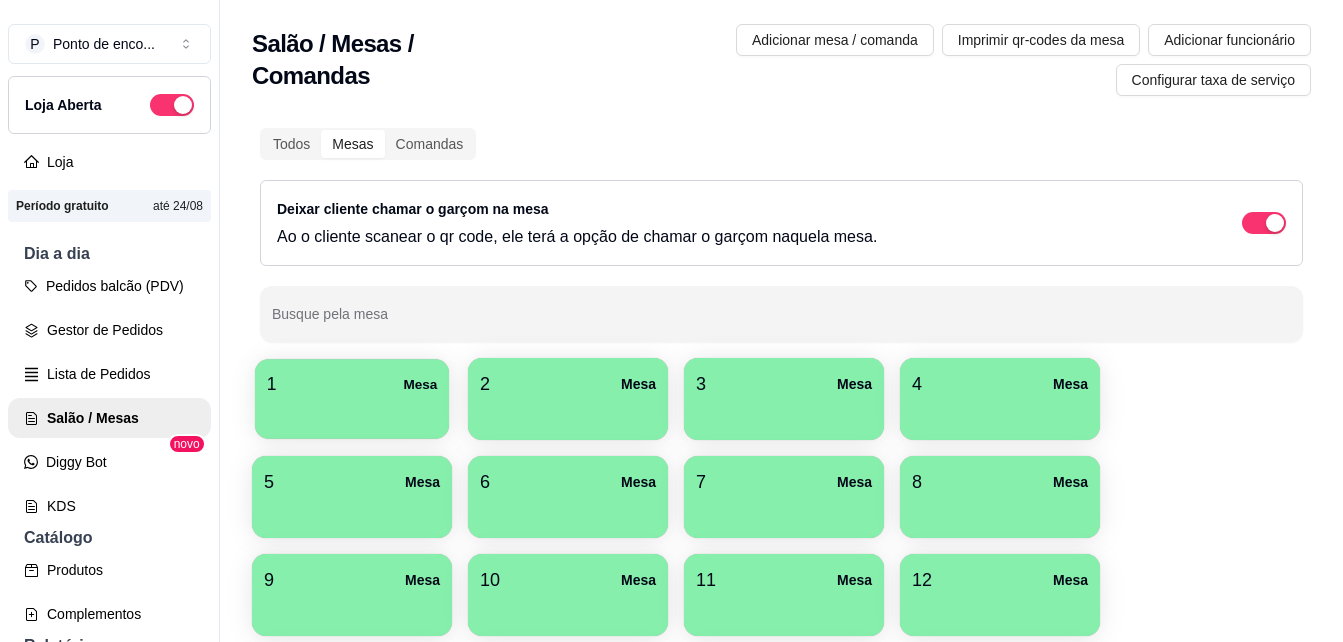 click on "1 Mesa" at bounding box center (352, 384) 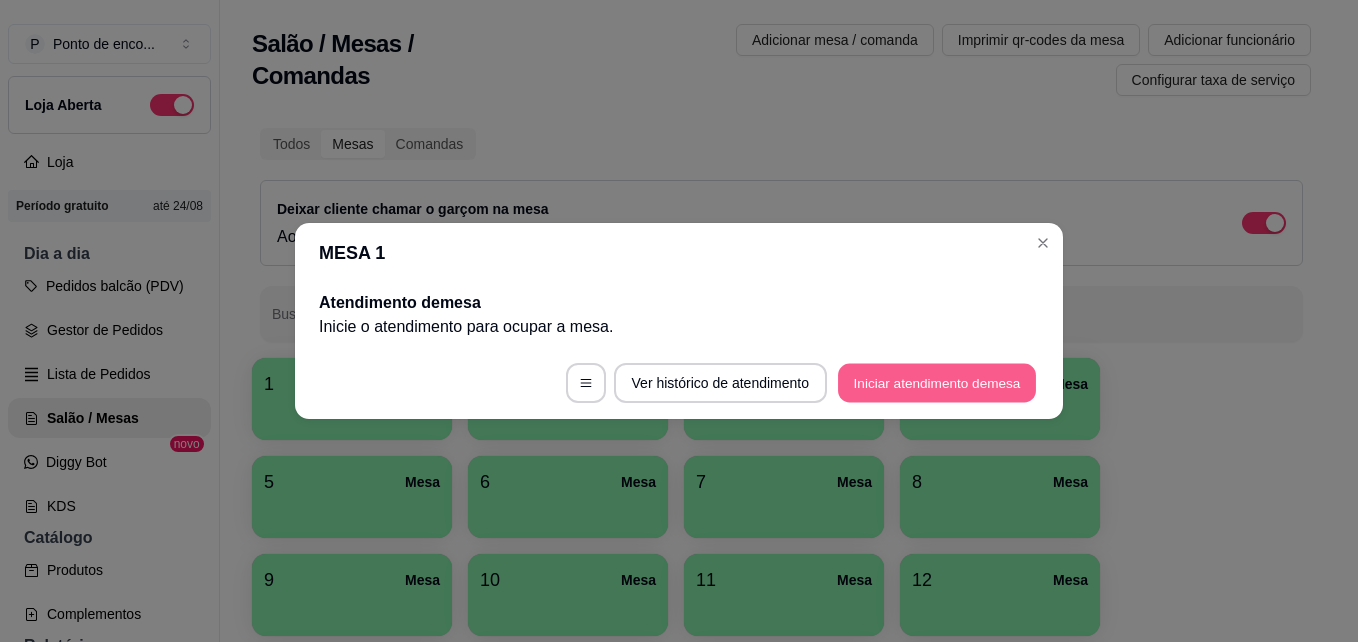 click on "Iniciar atendimento de  mesa" at bounding box center (937, 383) 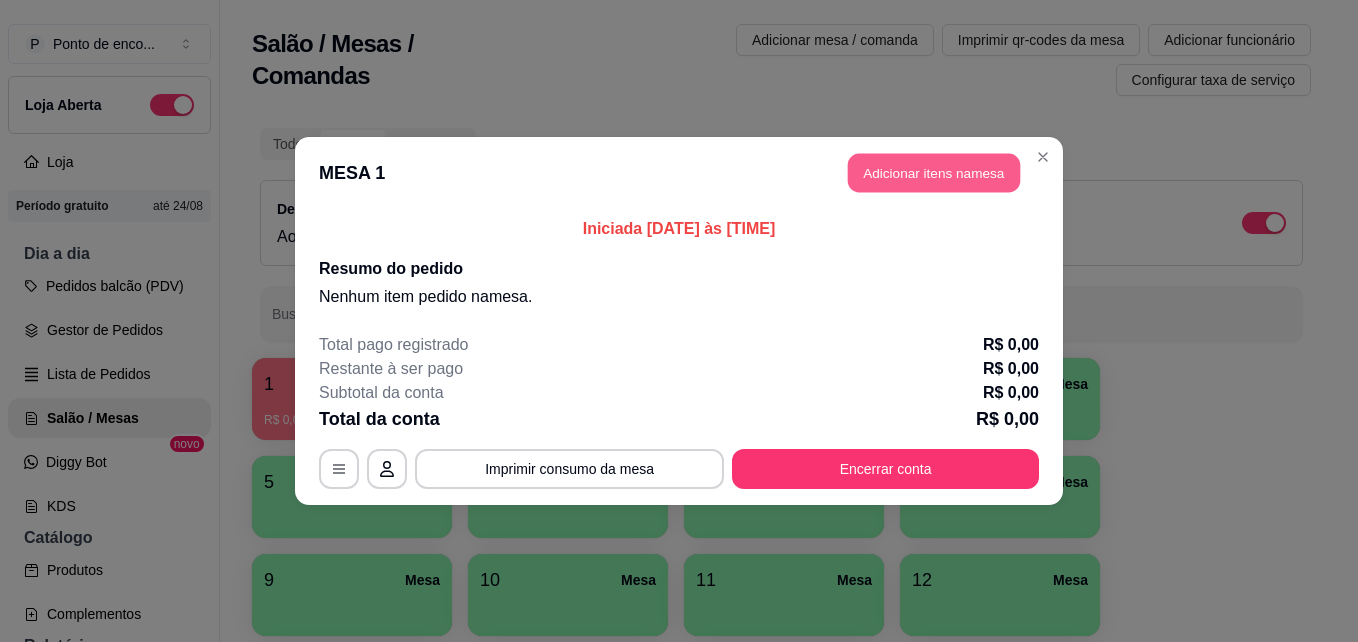 click on "Adicionar itens na  mesa" at bounding box center (934, 173) 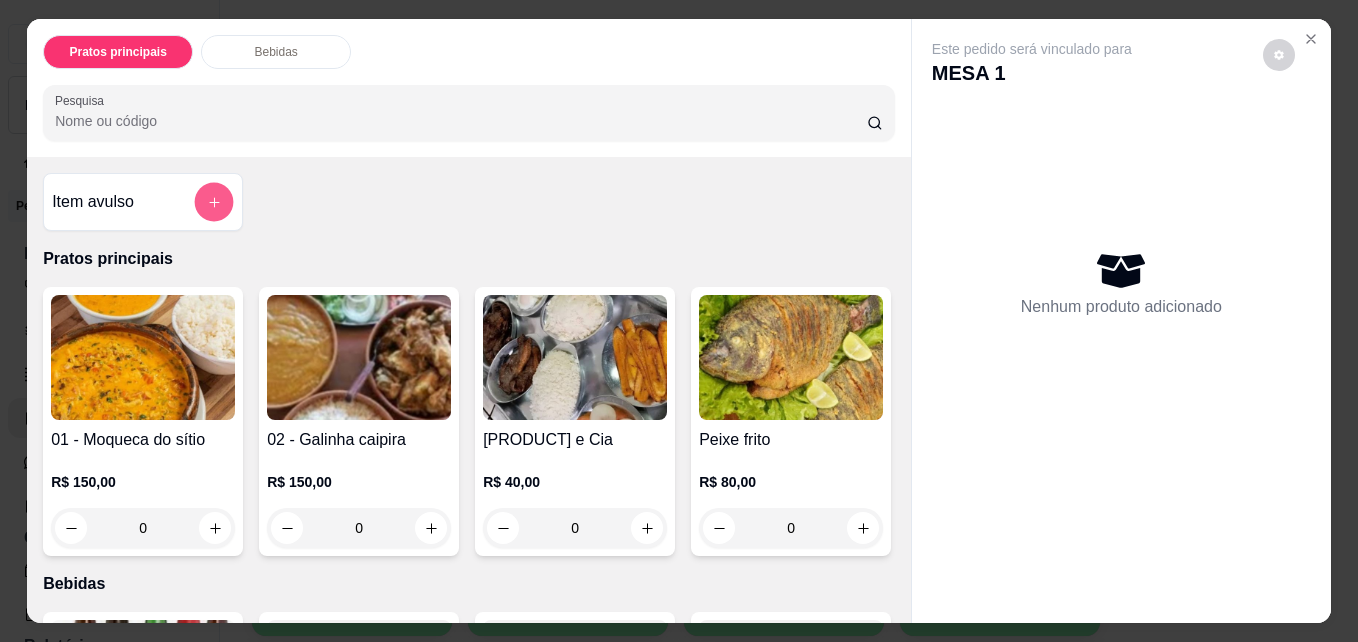 click at bounding box center [214, 202] 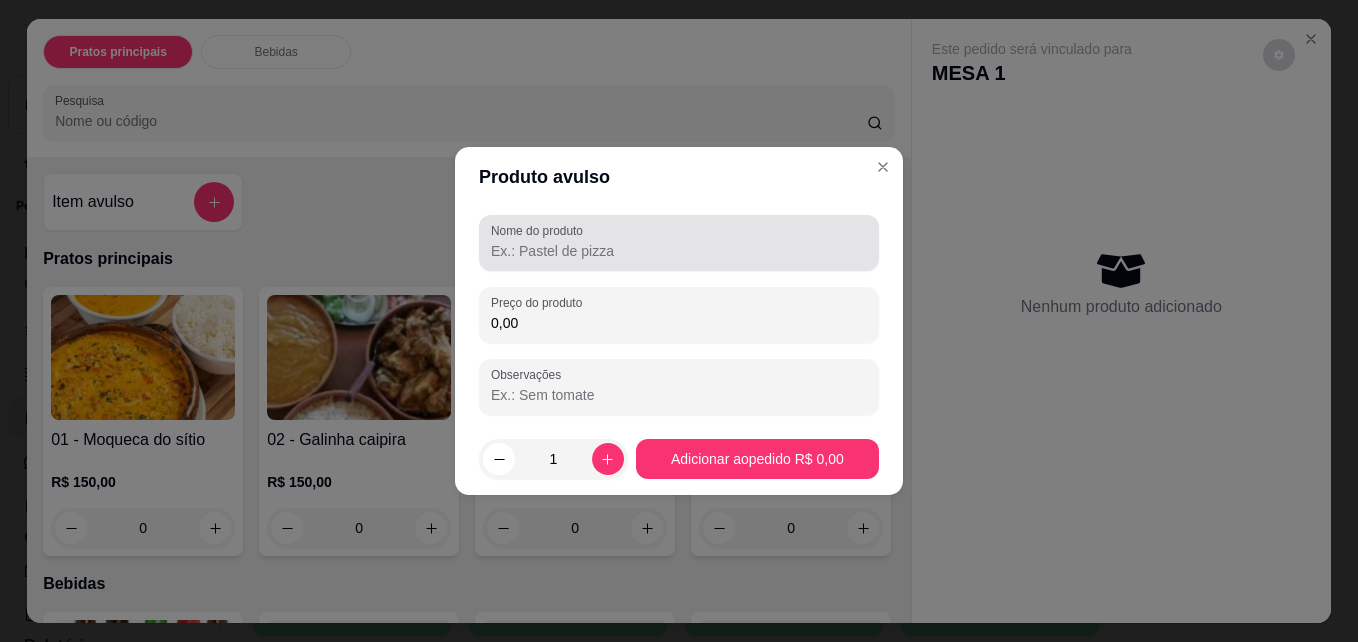 click on "Nome do produto" at bounding box center (679, 251) 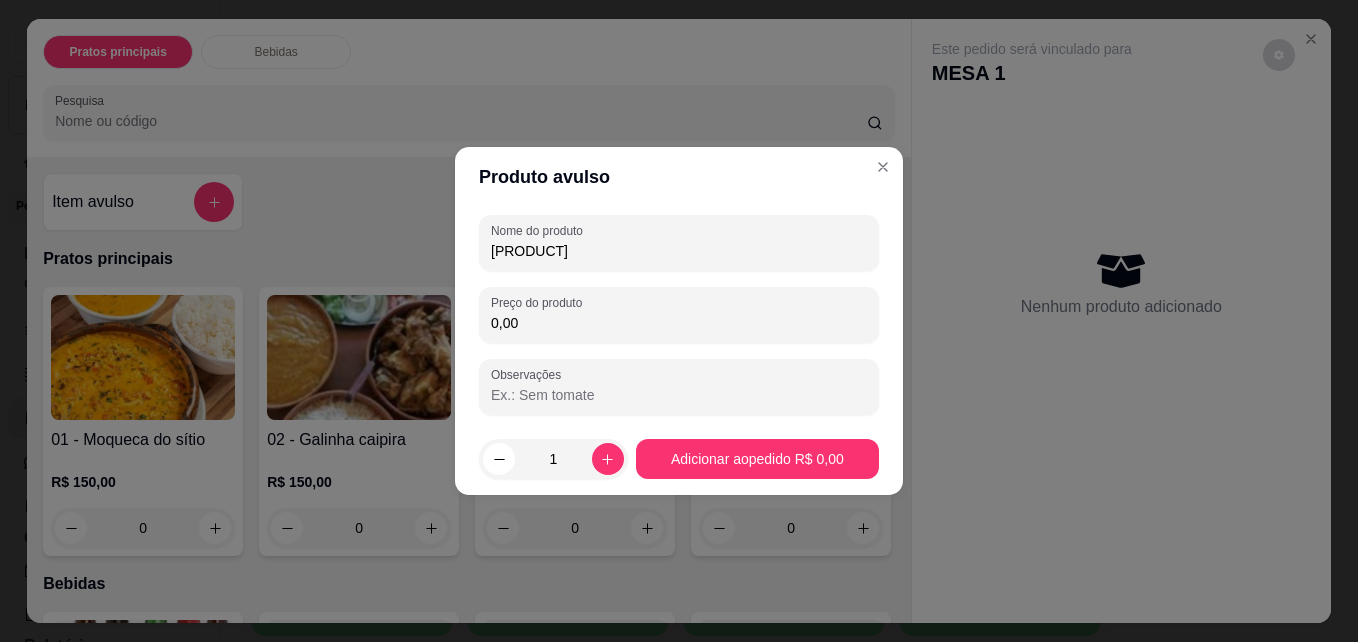 type on "[PRODUCT]" 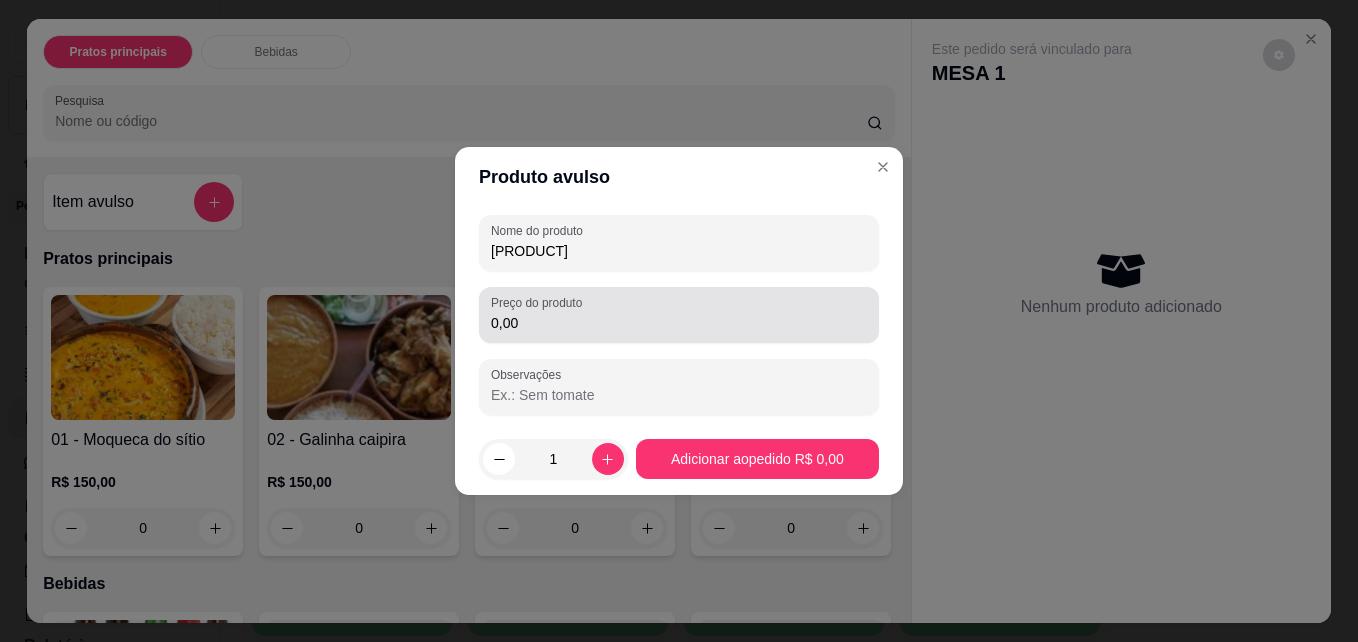 click on "0,00" at bounding box center [679, 315] 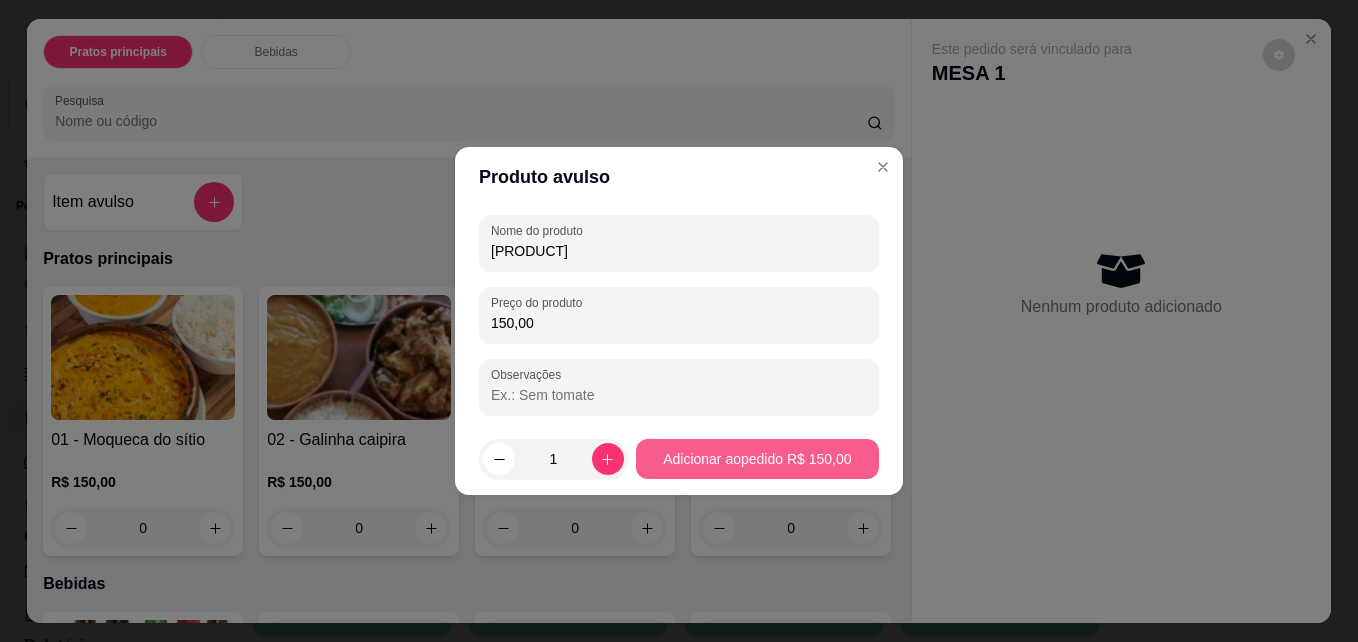 type on "150,00" 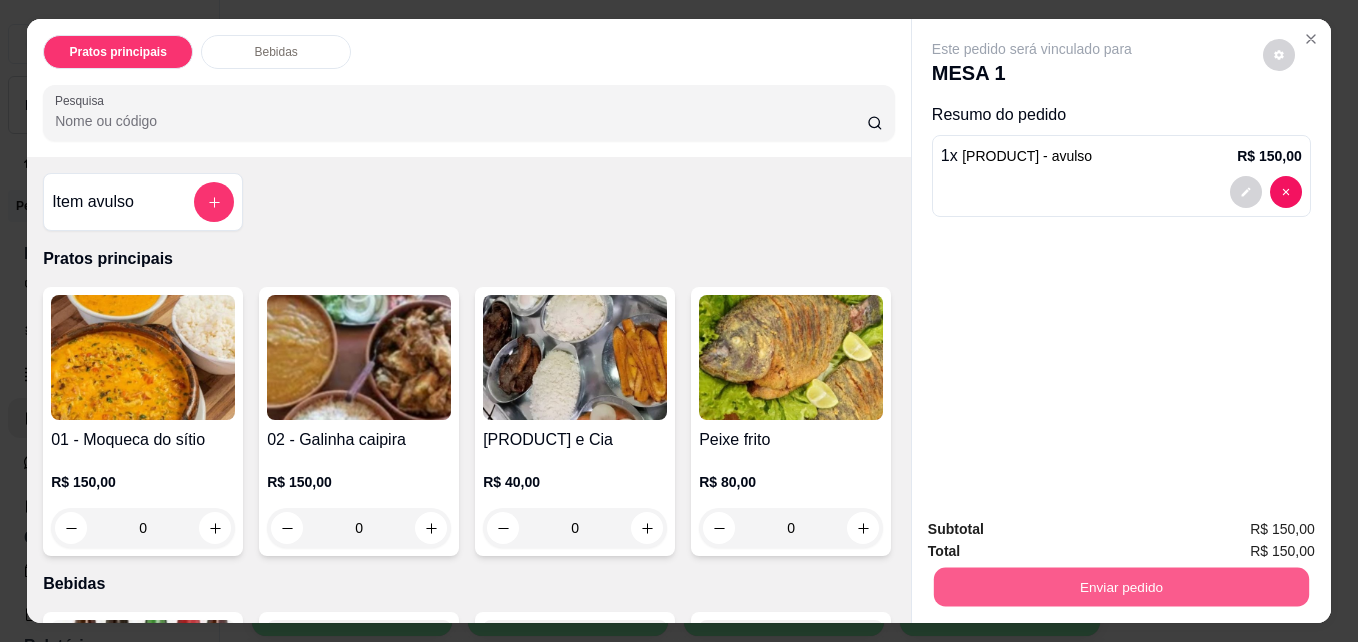 click on "Enviar pedido" at bounding box center (1121, 586) 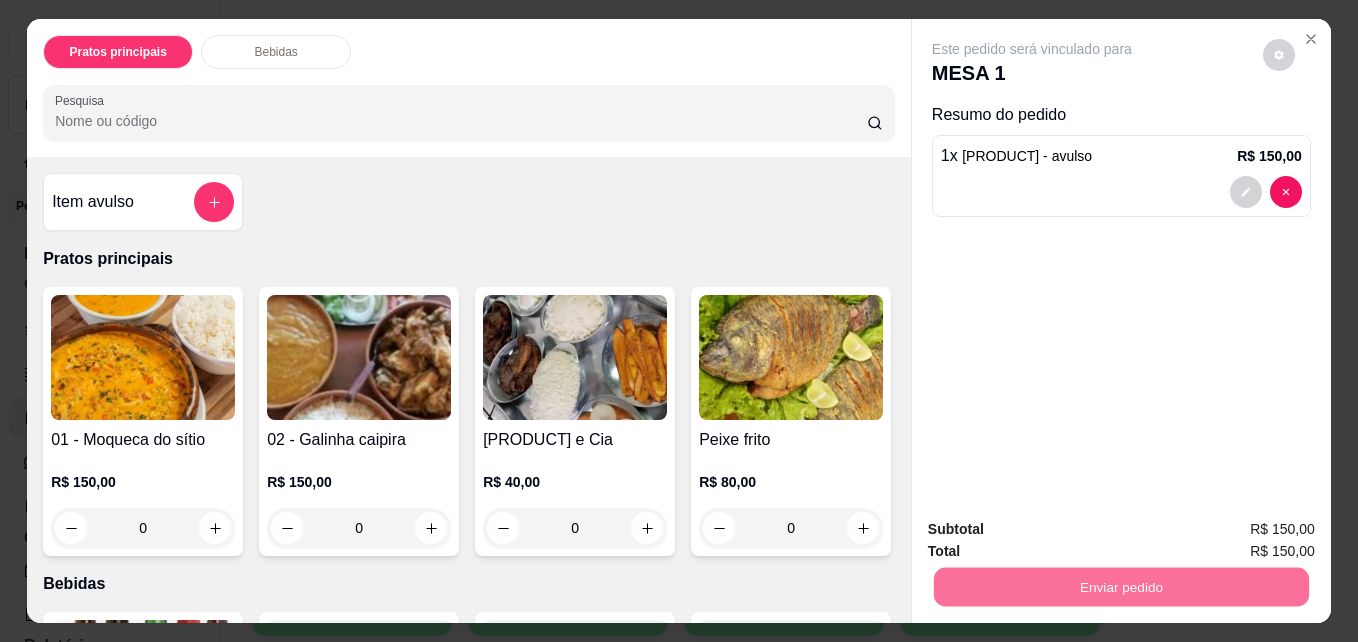 click on "Sim, quero registrar" at bounding box center (1245, 529) 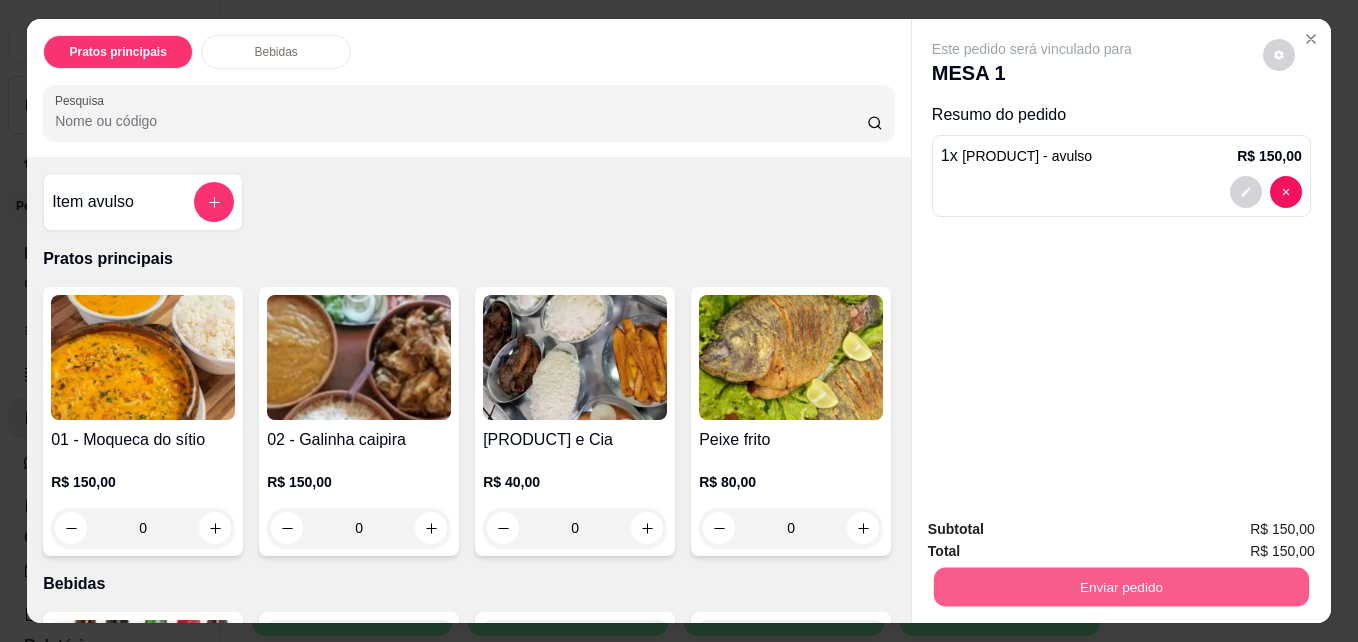 click on "Enviar pedido" at bounding box center [1121, 586] 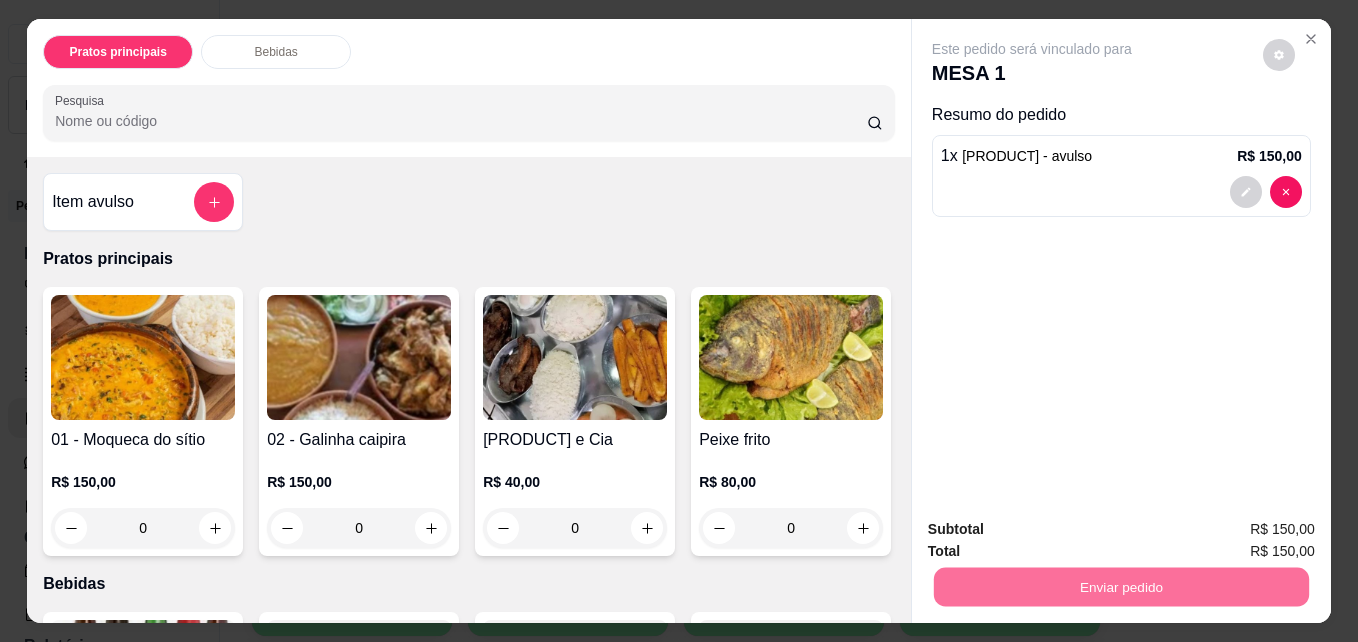 click on "Sim, quero registrar" at bounding box center [1245, 529] 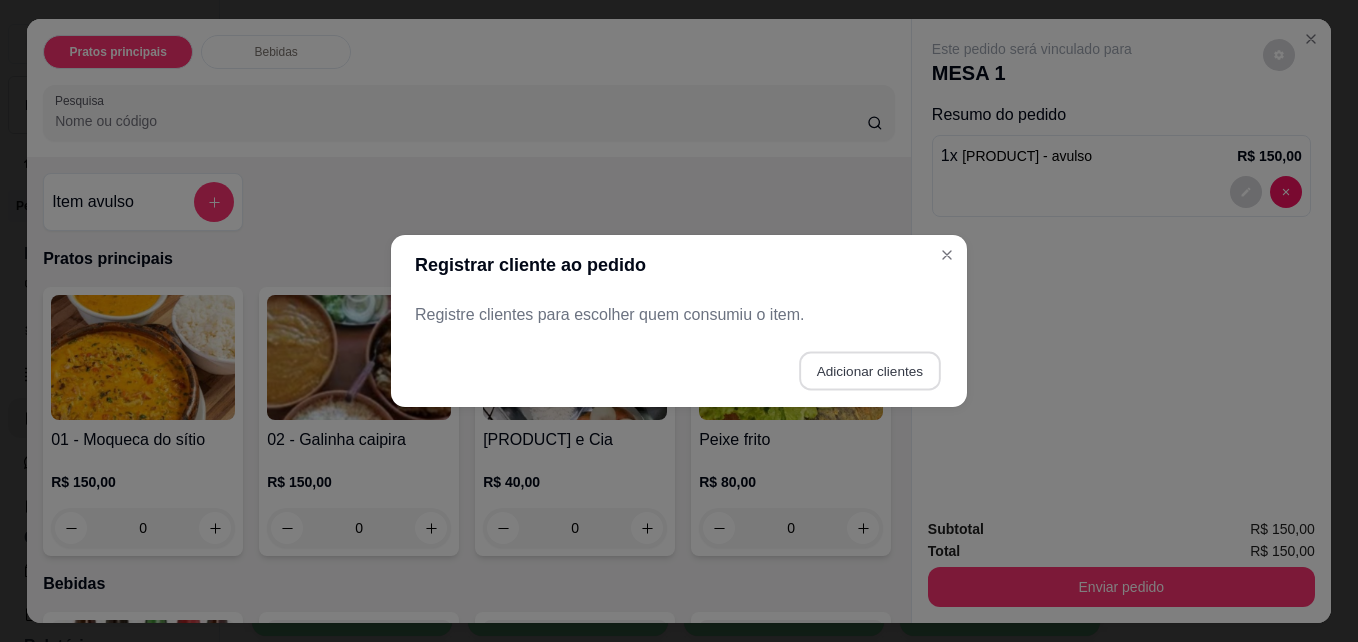 click on "Adicionar clientes" at bounding box center [869, 371] 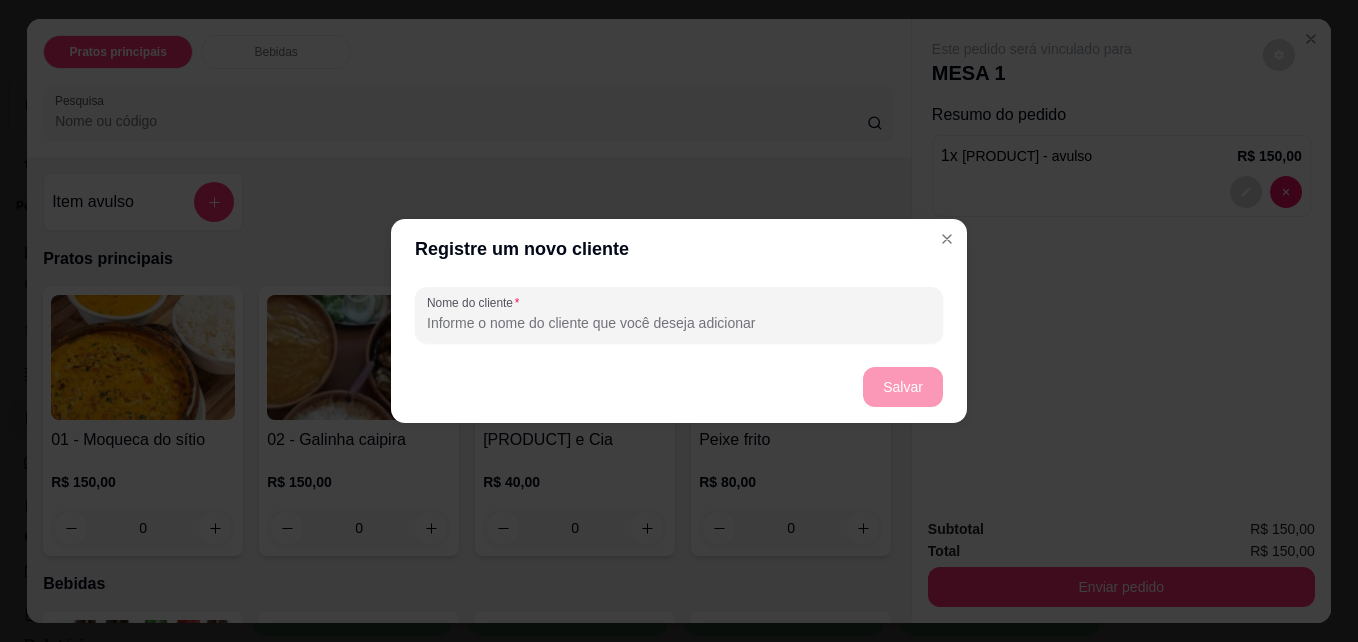 click on "Nome do cliente" at bounding box center [679, 323] 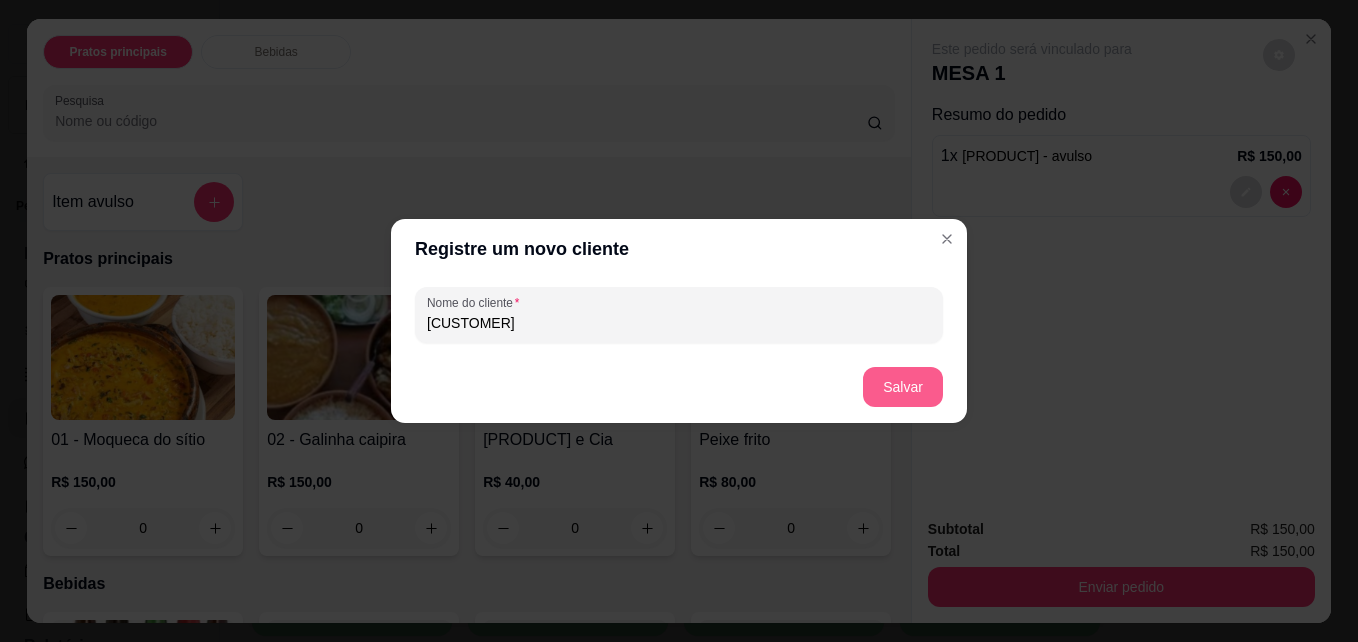 type on "[CUSTOMER]" 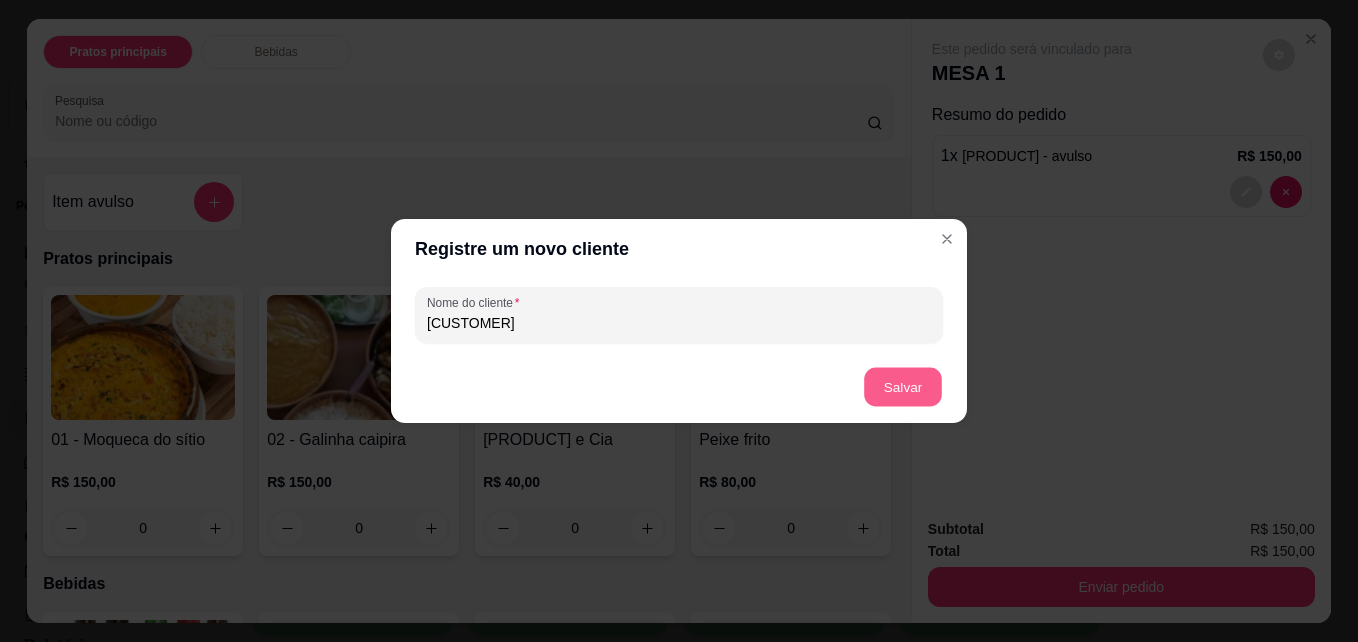 click on "Salvar" at bounding box center (903, 387) 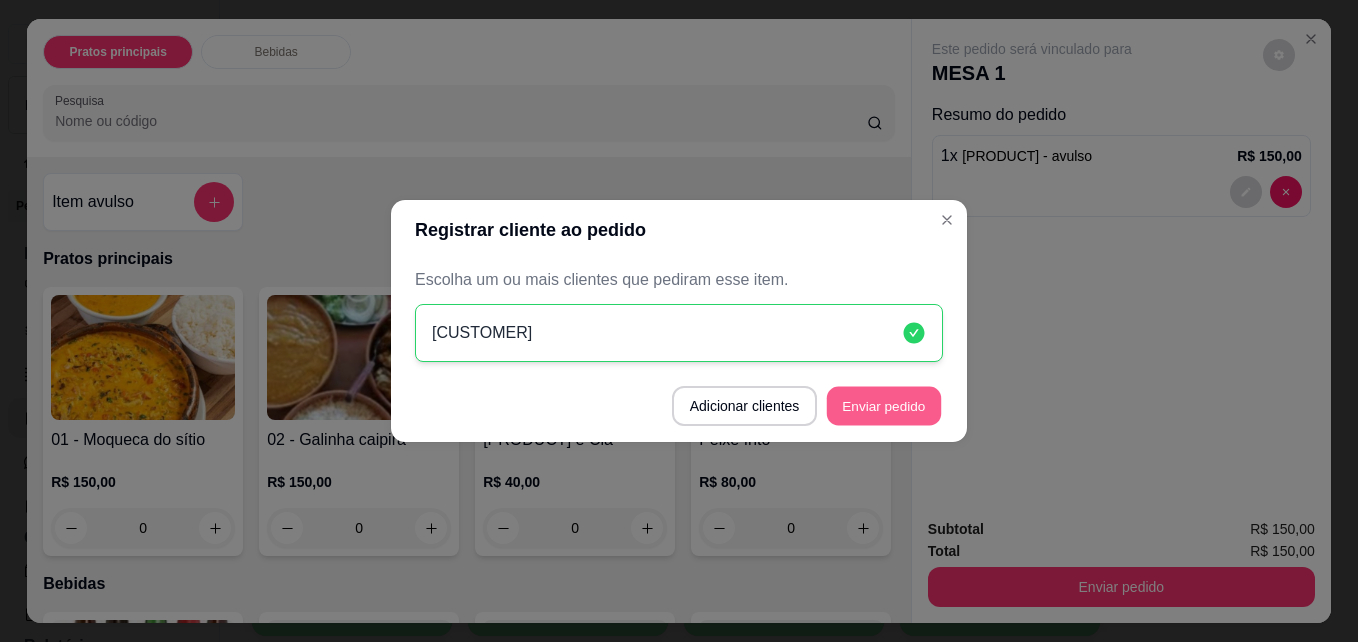 click on "Enviar pedido" at bounding box center (884, 406) 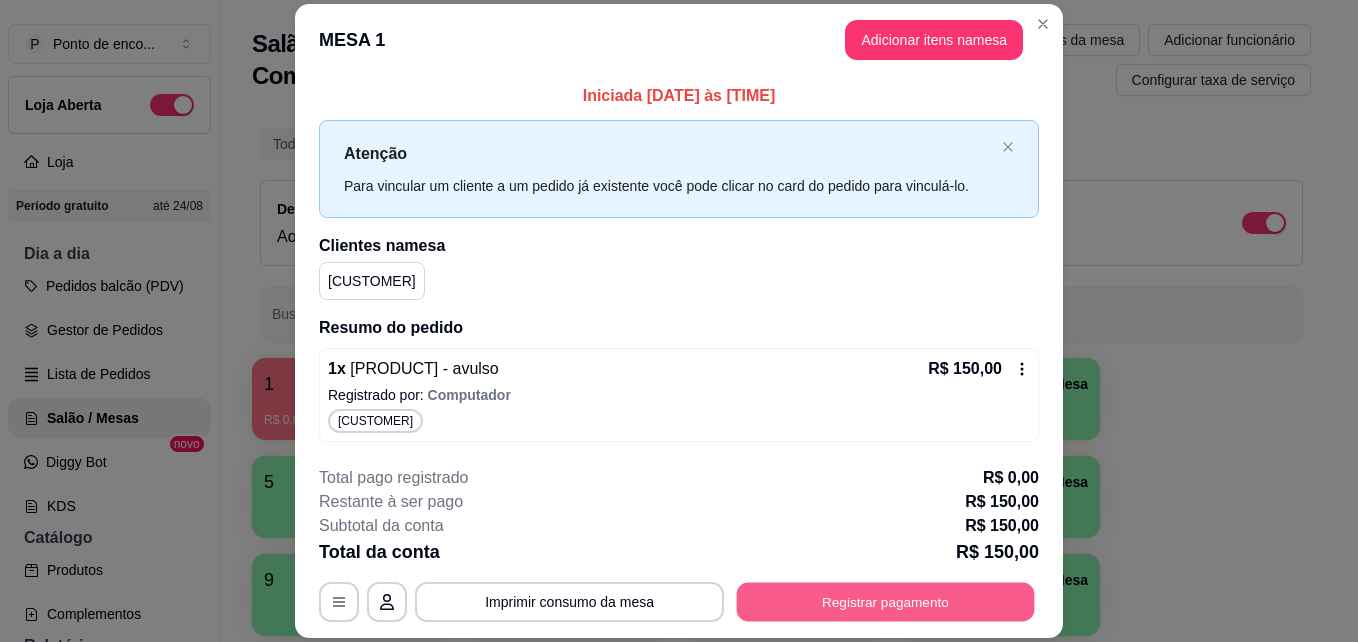 click on "Registrar pagamento" at bounding box center [886, 601] 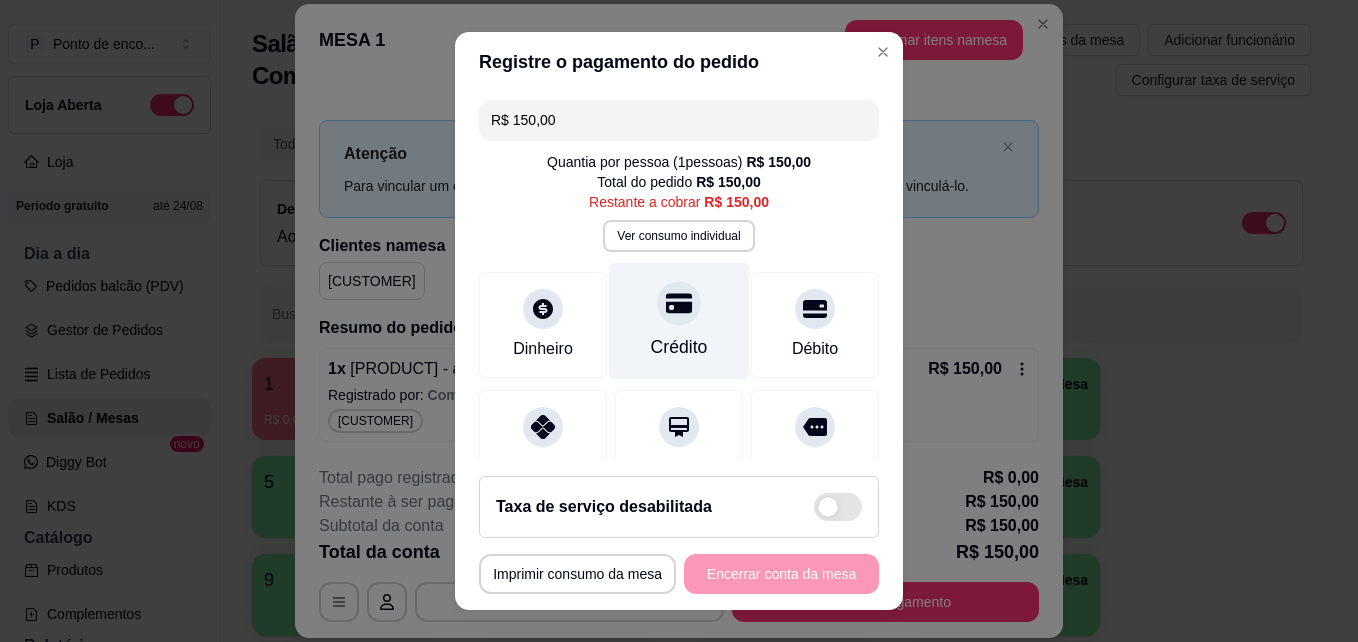 click on "Crédito" at bounding box center (679, 321) 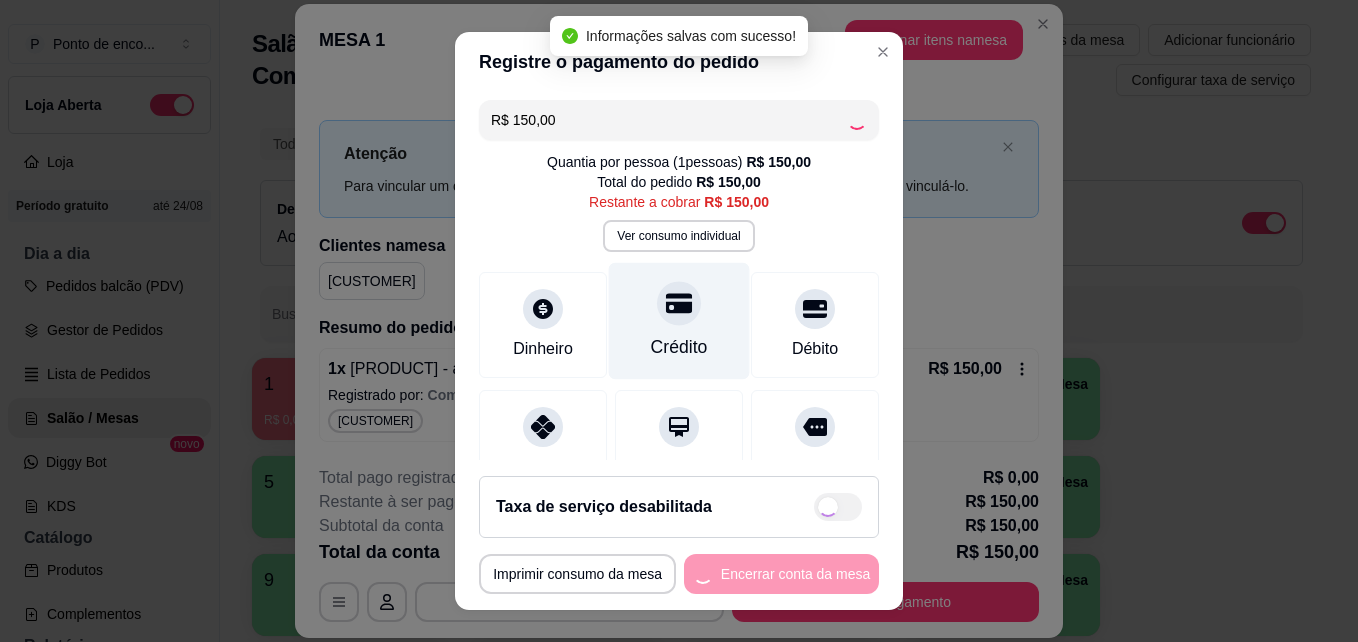 type on "R$ 0,00" 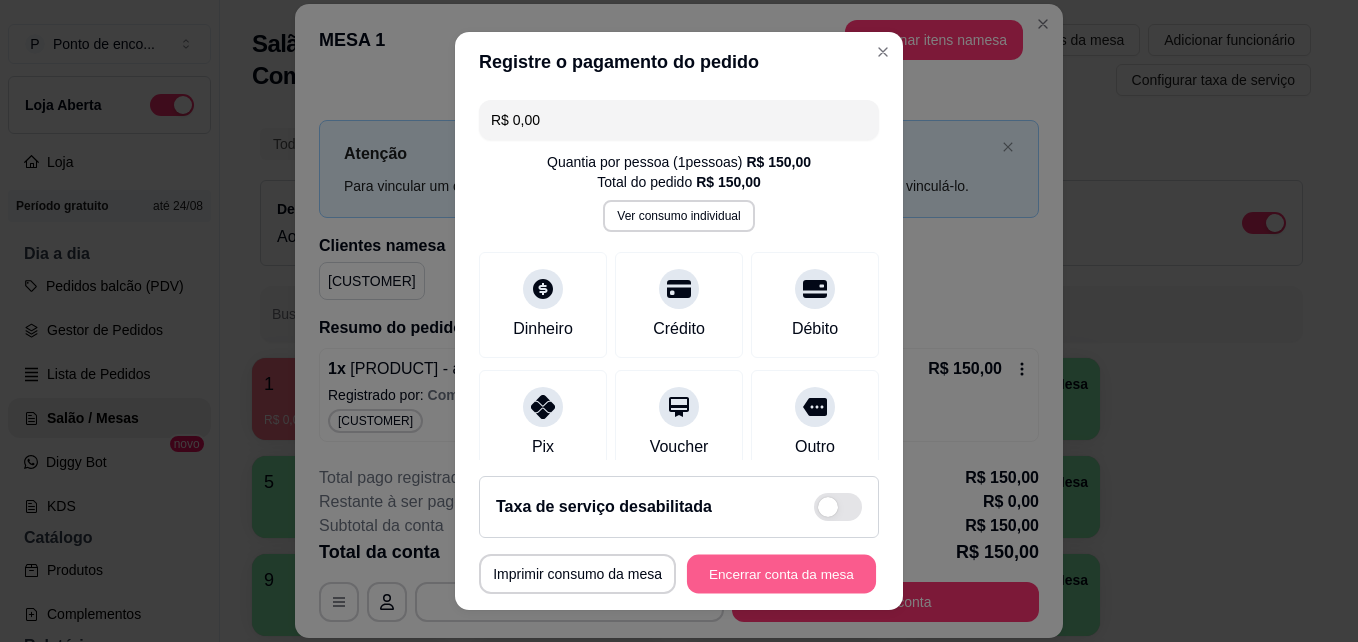 click on "Encerrar conta da mesa" at bounding box center [781, 574] 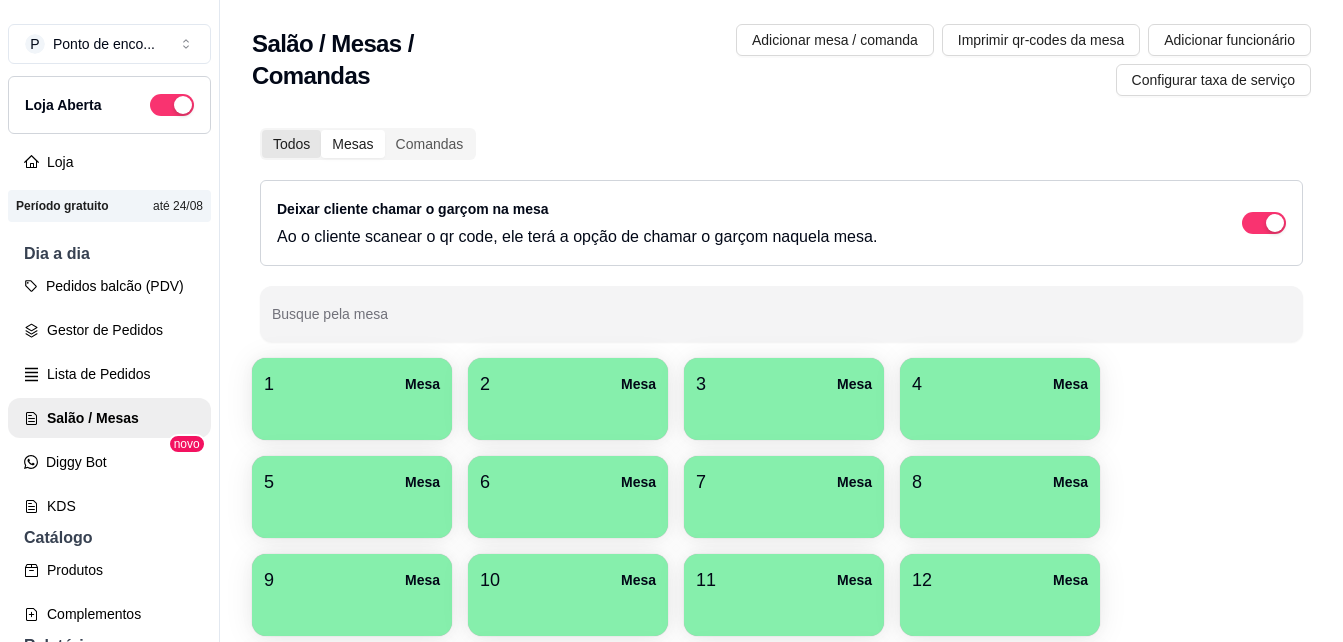 click on "Todos" at bounding box center [291, 144] 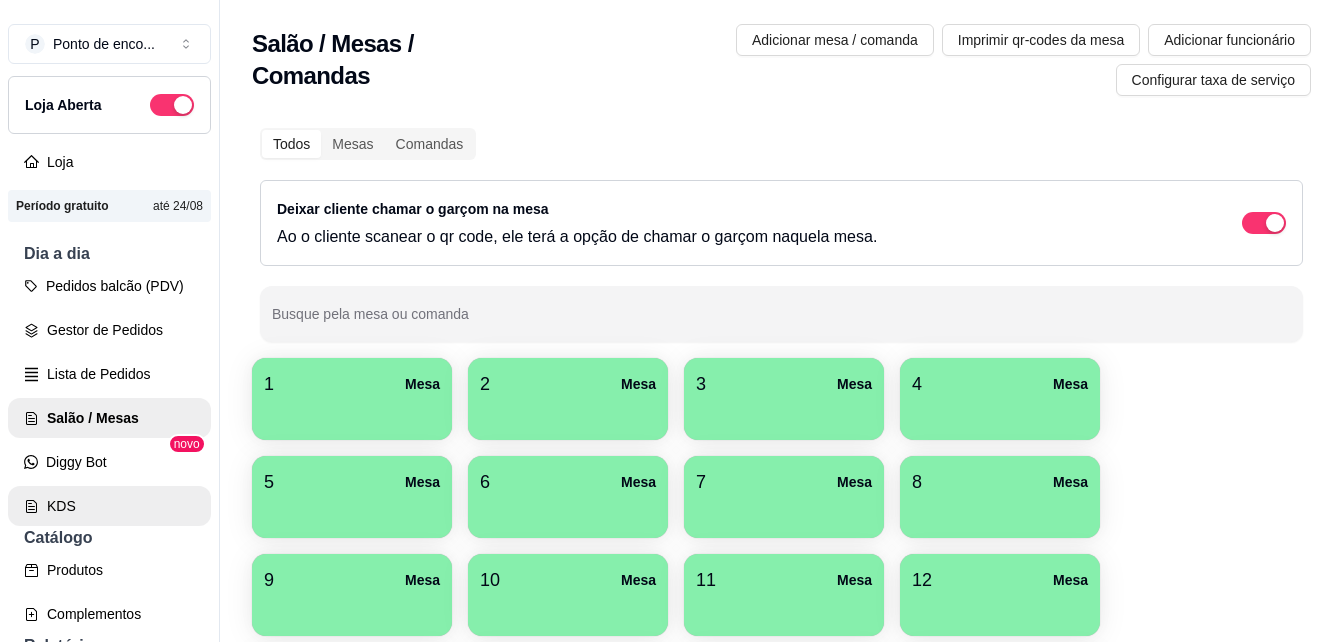 click on "Mesas" at bounding box center [321, 130] 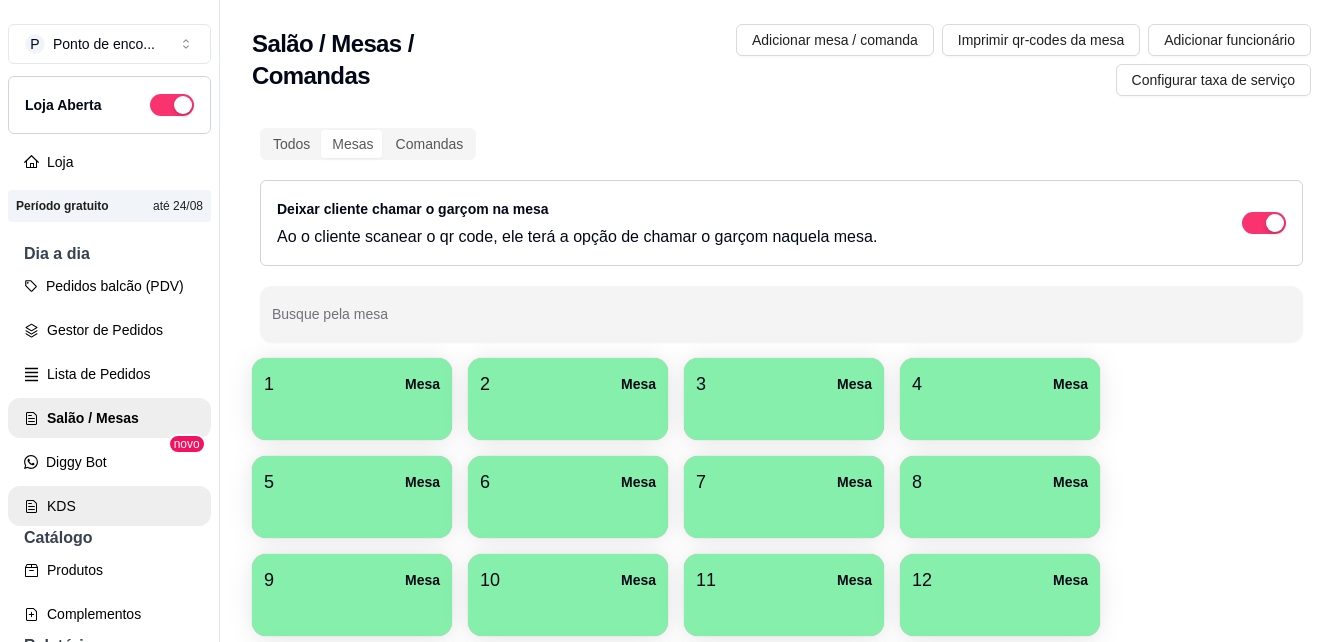 click on "Comandas" at bounding box center [385, 130] 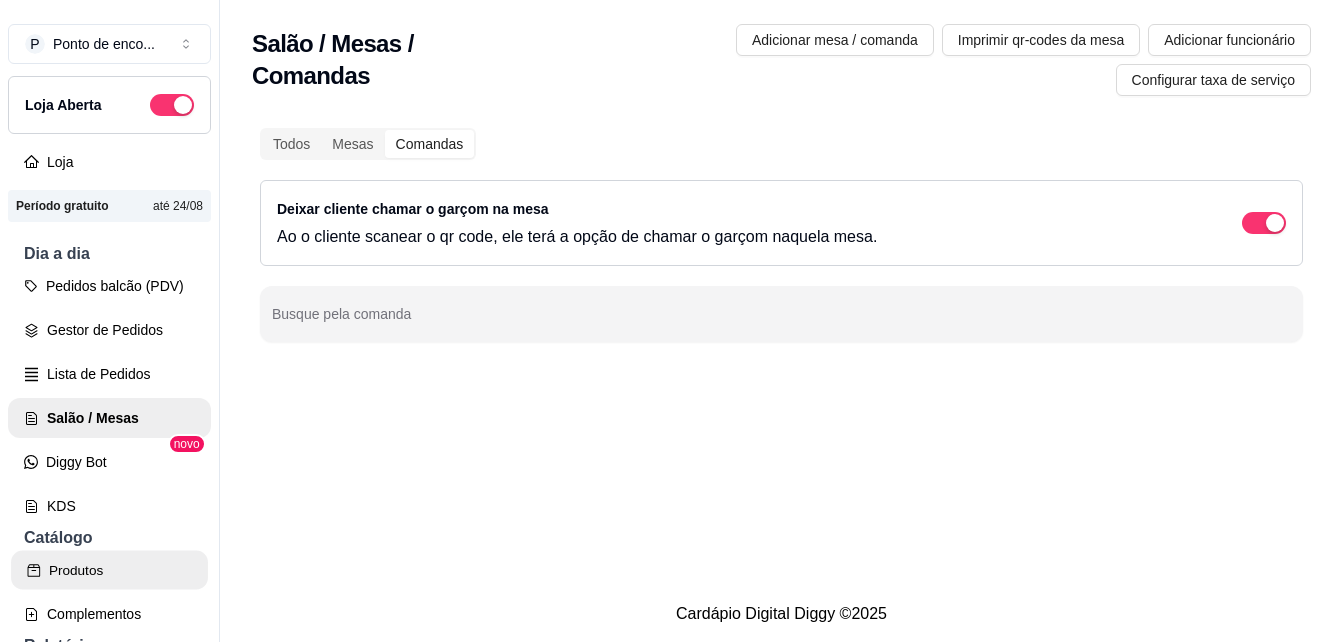 click on "Produtos" at bounding box center (109, 570) 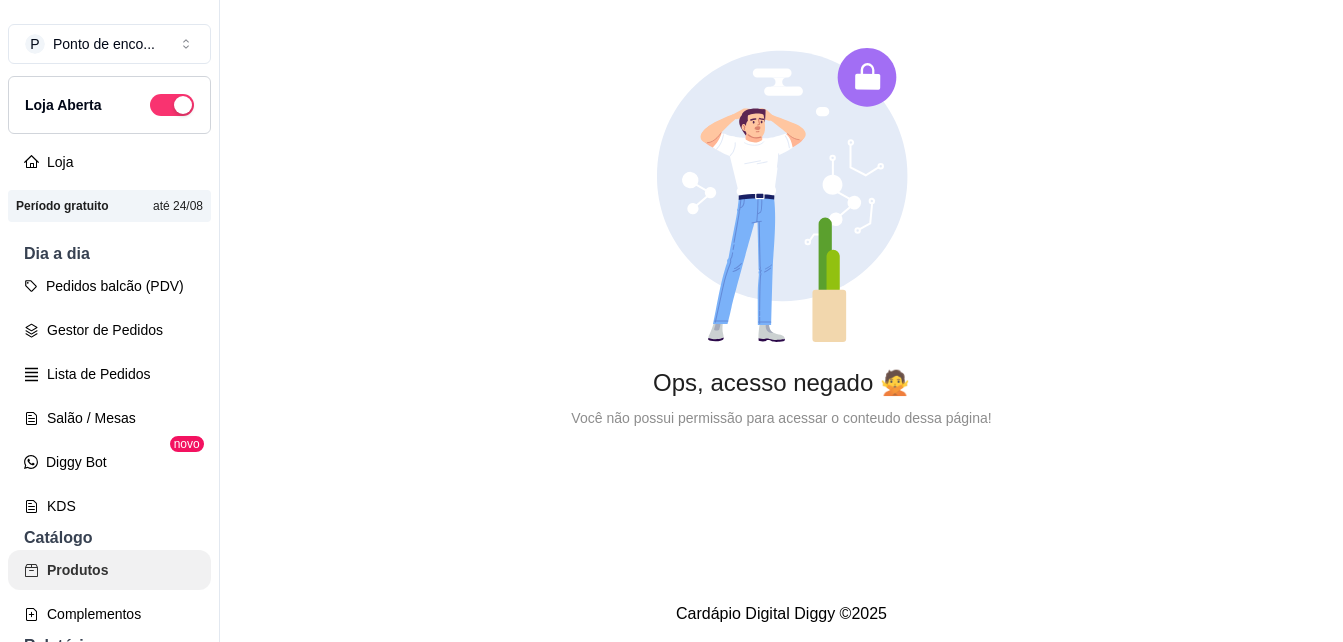 scroll, scrollTop: 218, scrollLeft: 0, axis: vertical 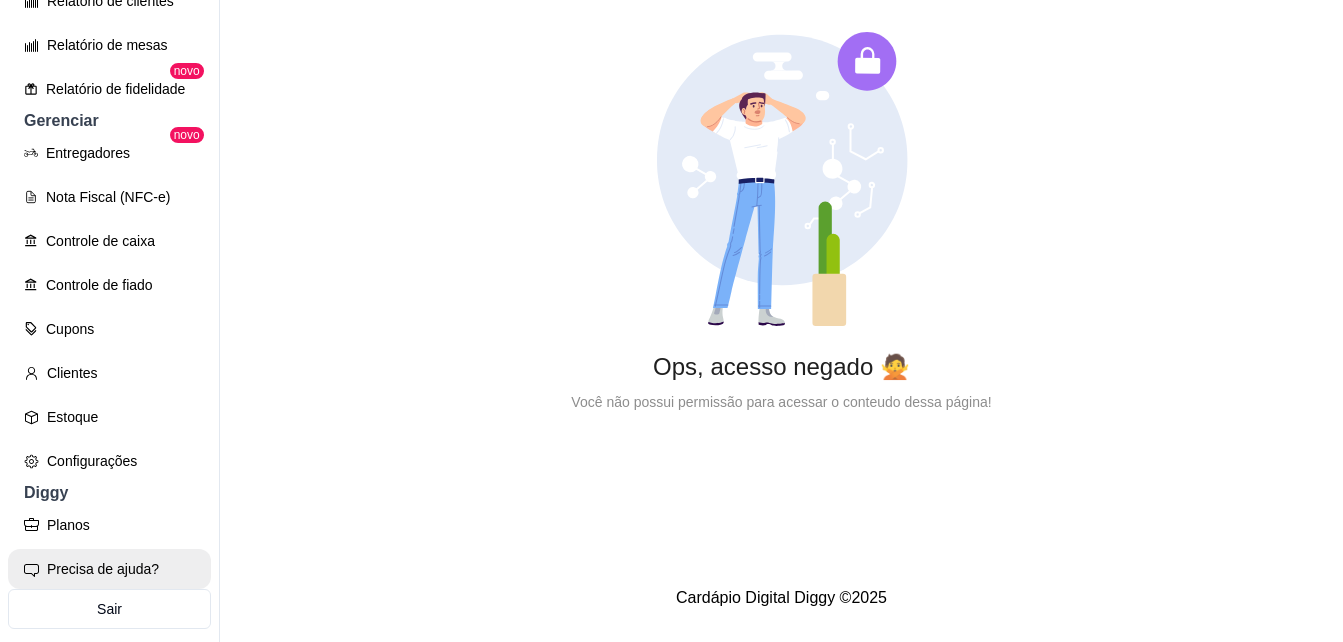 type 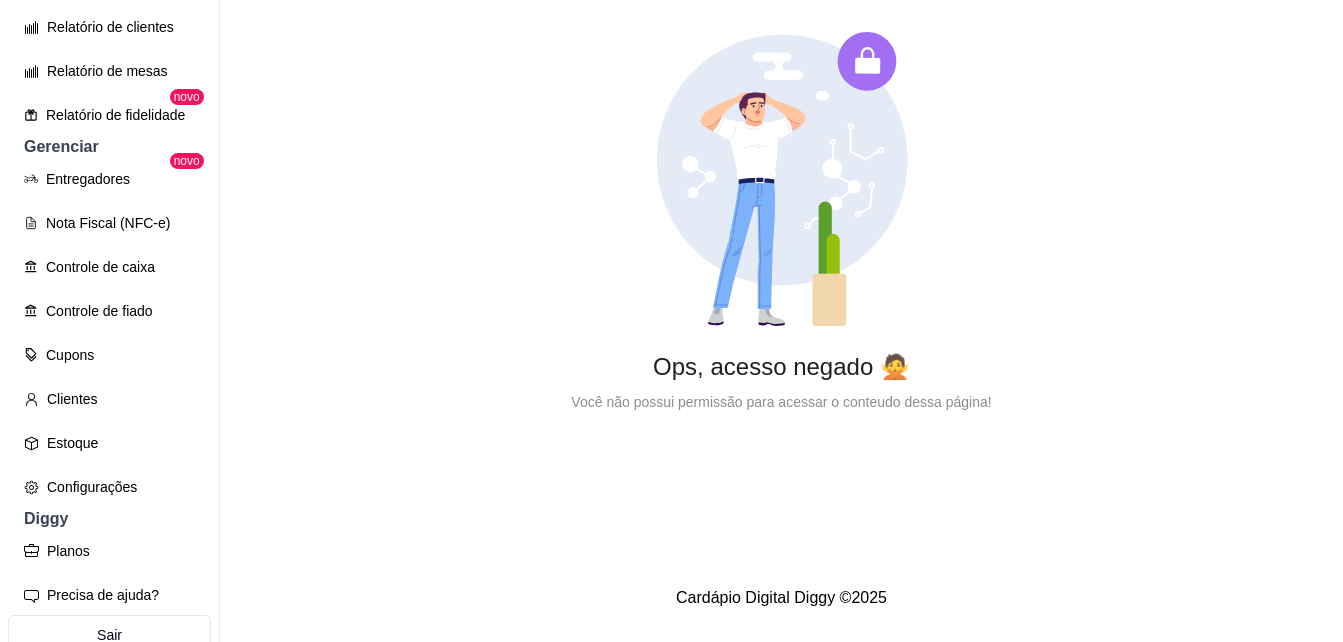 scroll, scrollTop: 665, scrollLeft: 0, axis: vertical 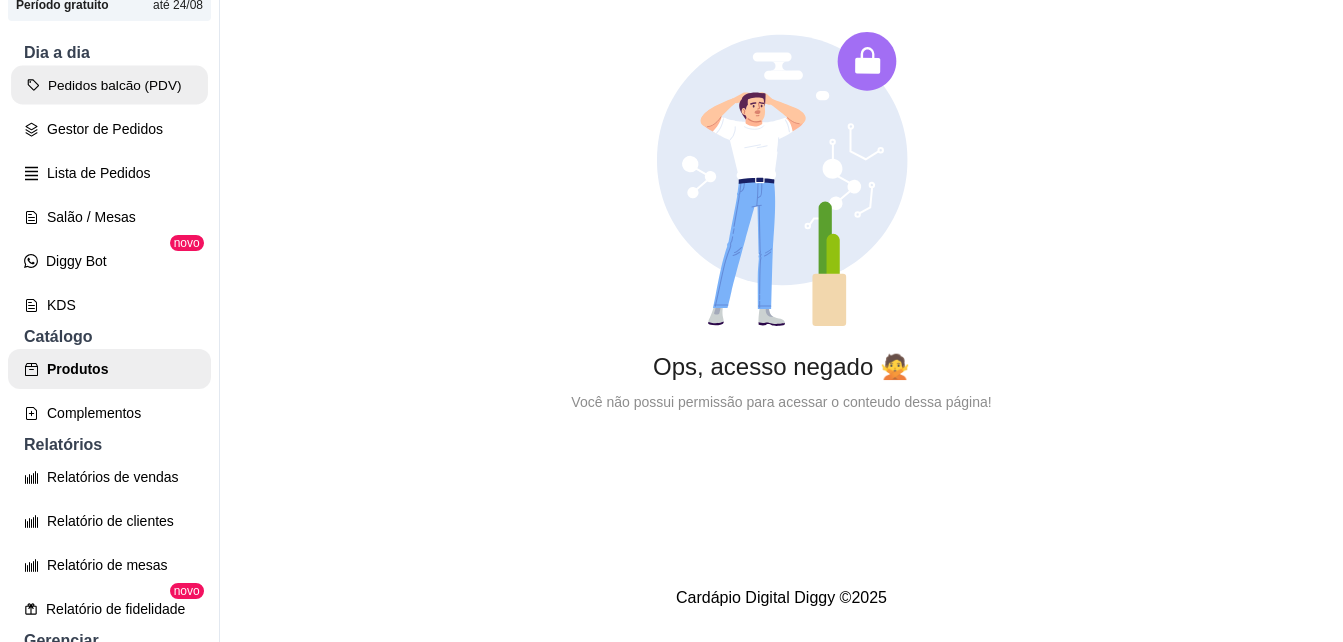 click on "Pedidos balcão (PDV)" at bounding box center (109, 85) 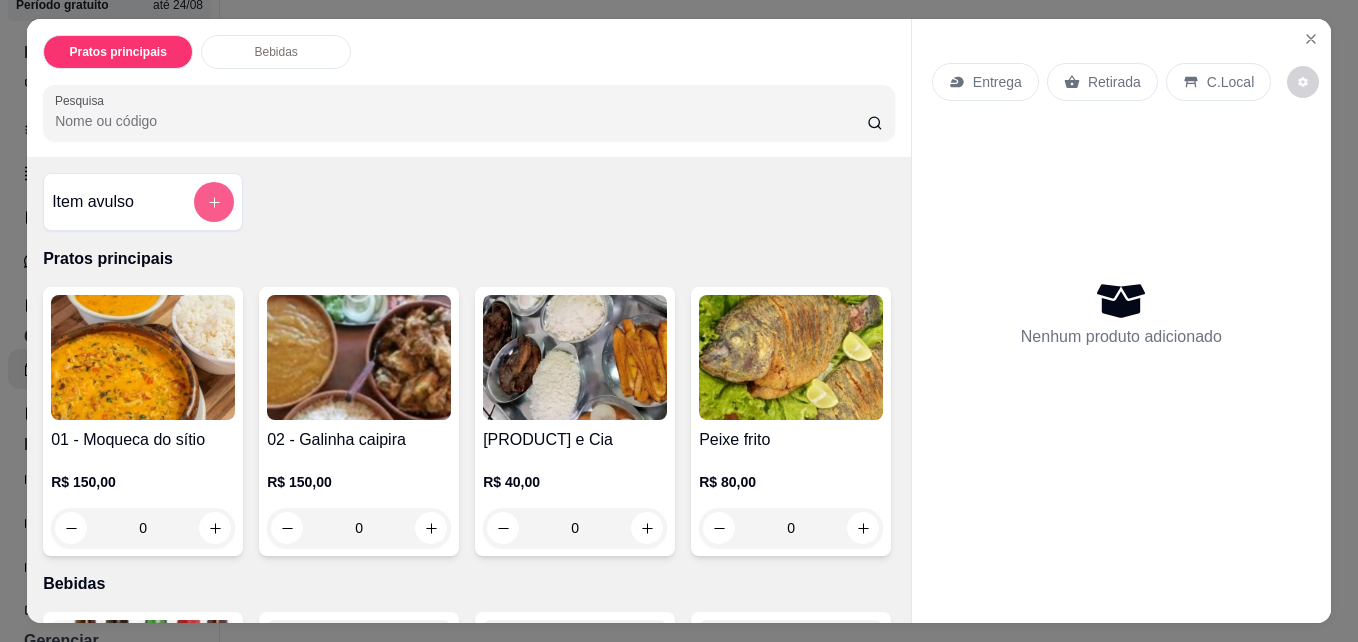 click 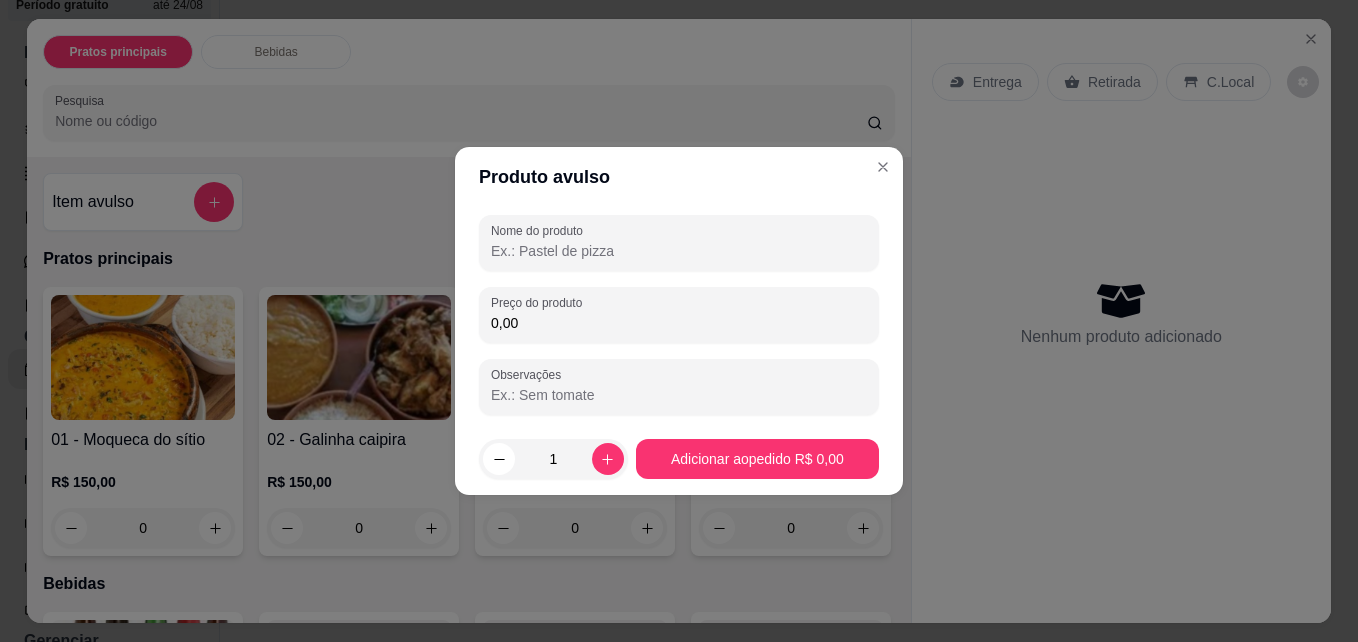 click on "Nome do produto Preço do produto 0,00 Observações" at bounding box center [679, 315] 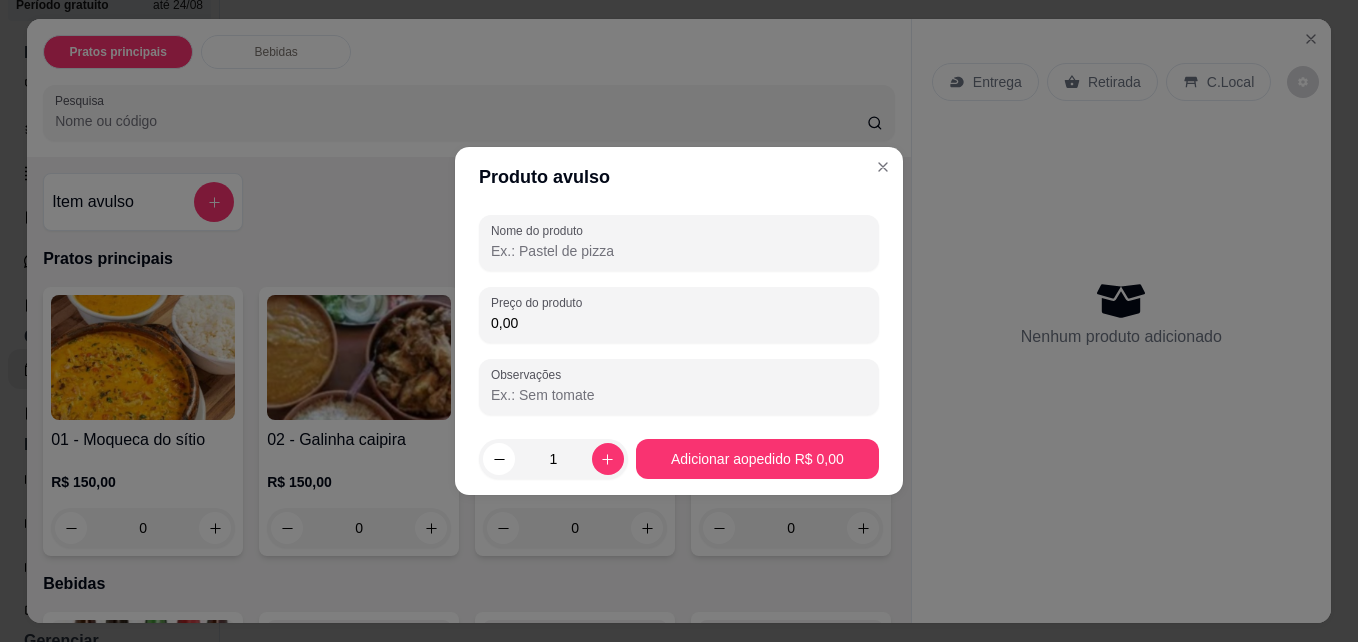 click on "Nome do produto" at bounding box center [679, 251] 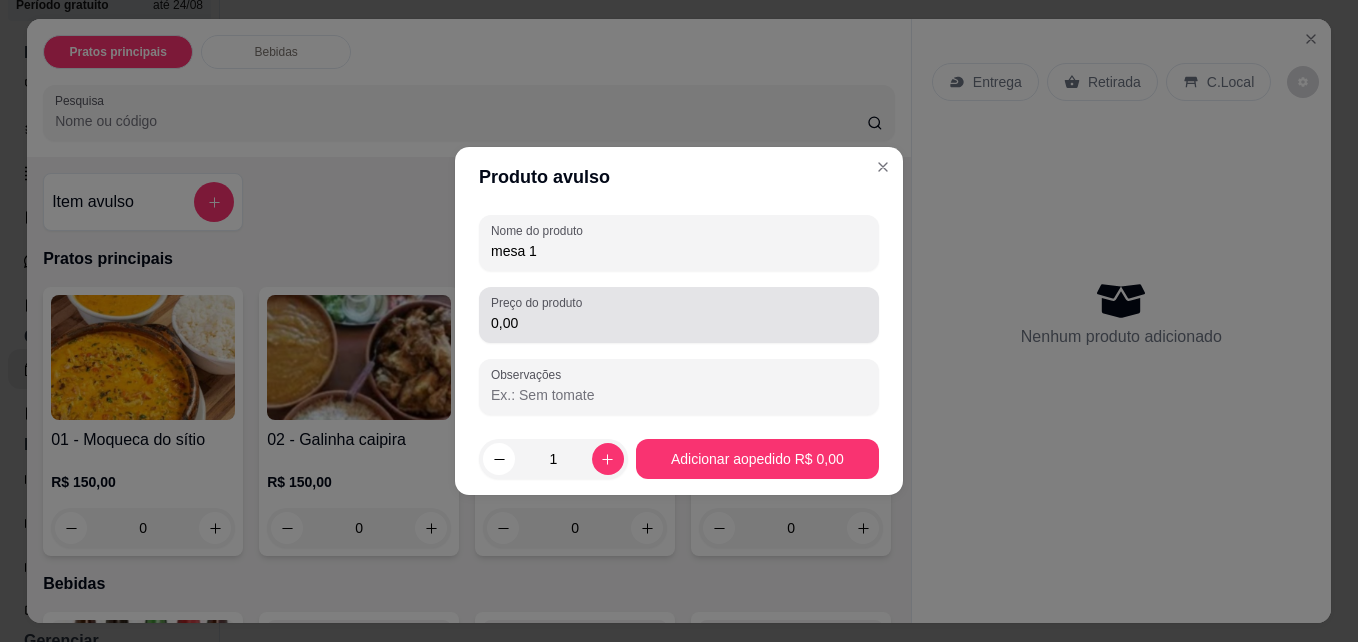 type on "mesa 1" 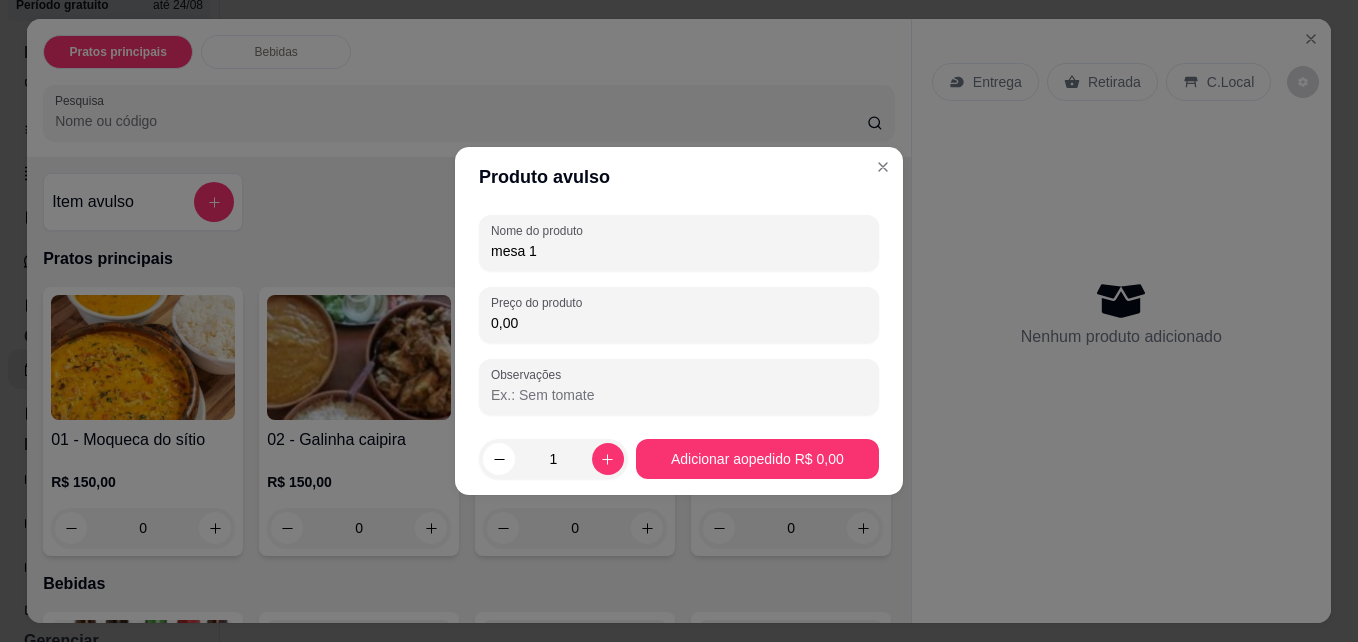 click on "0,00" at bounding box center [679, 323] 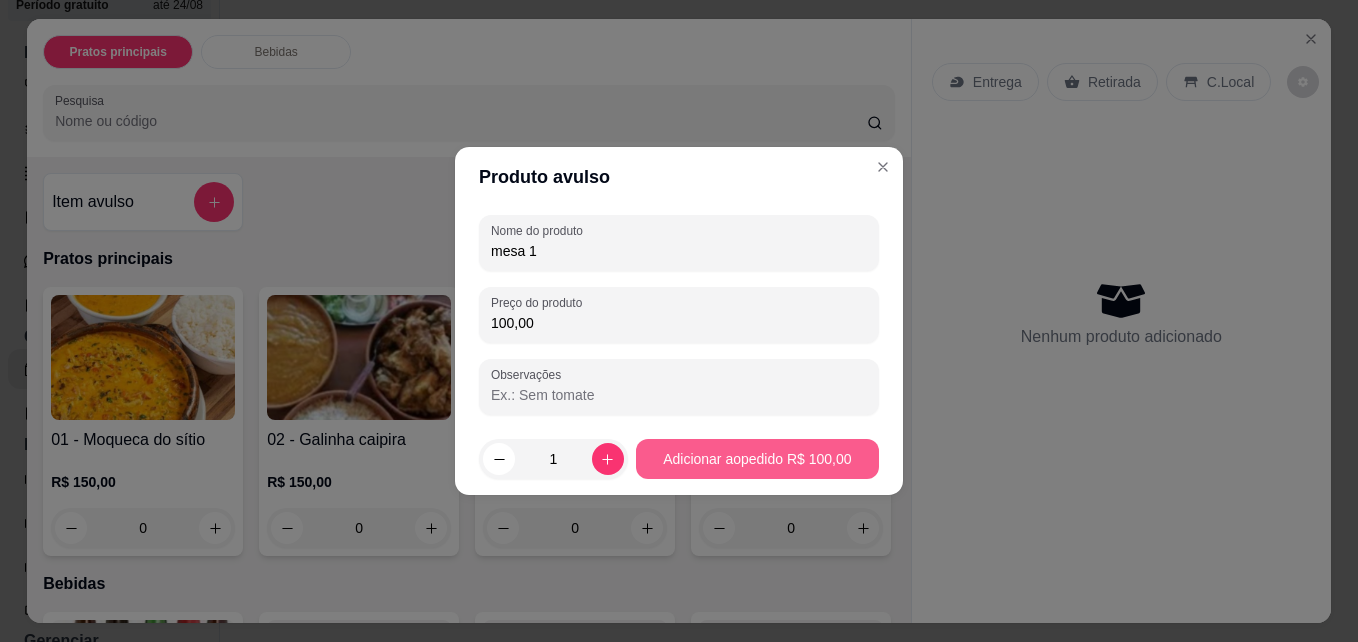 type on "100,00" 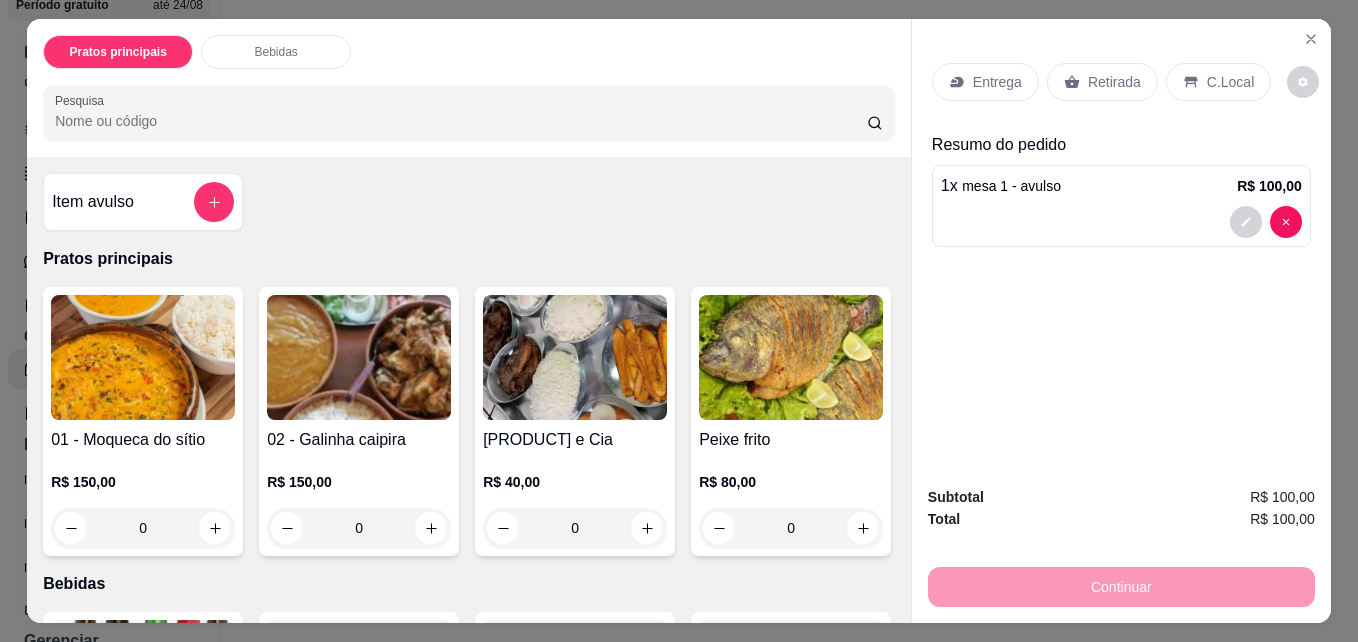 click on "Continuar" at bounding box center [1121, 584] 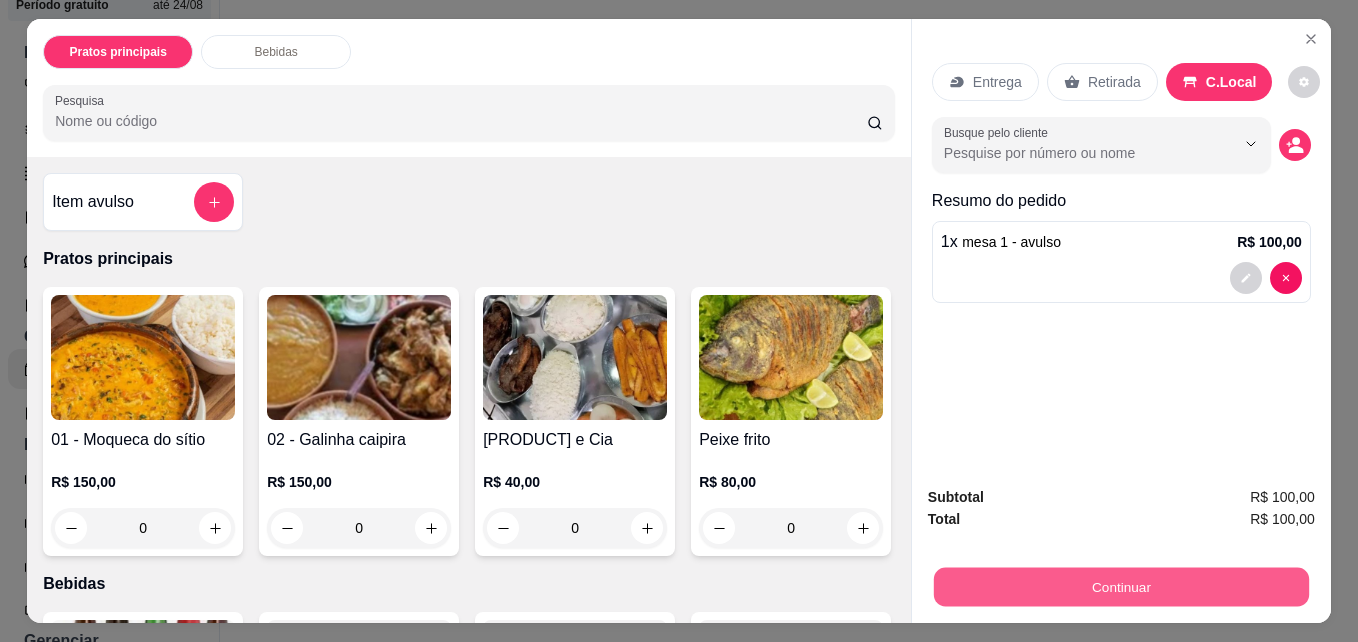 click on "Continuar" at bounding box center (1121, 586) 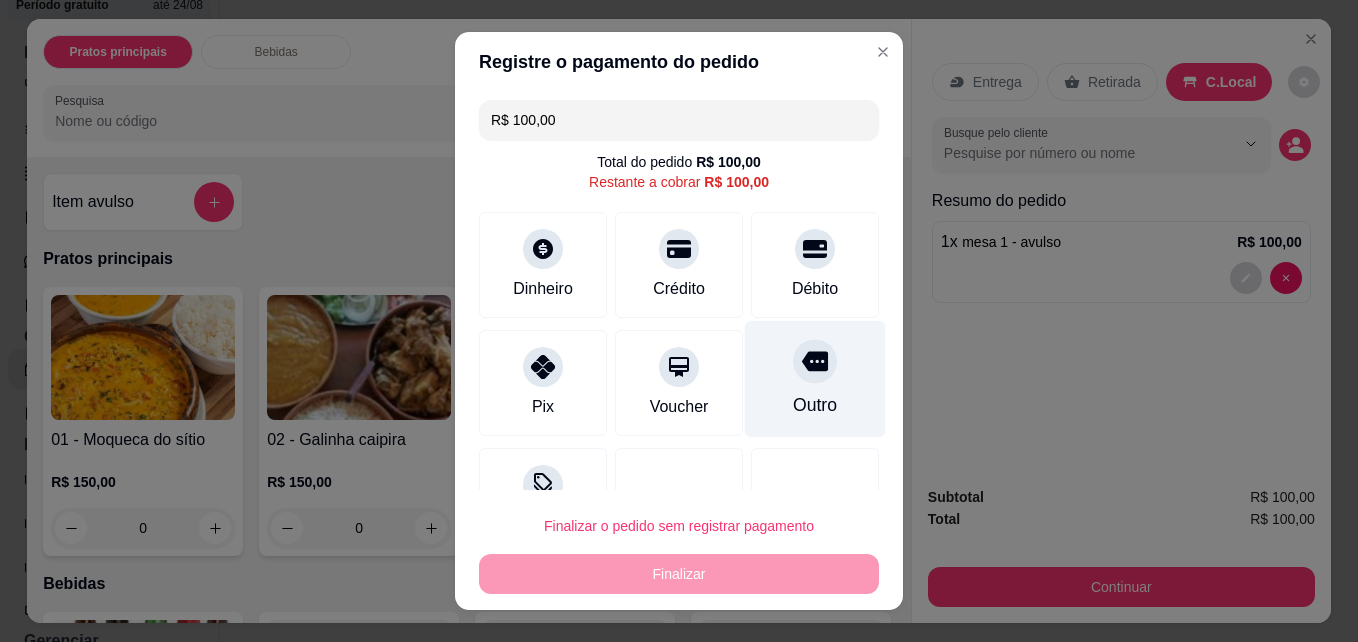 click 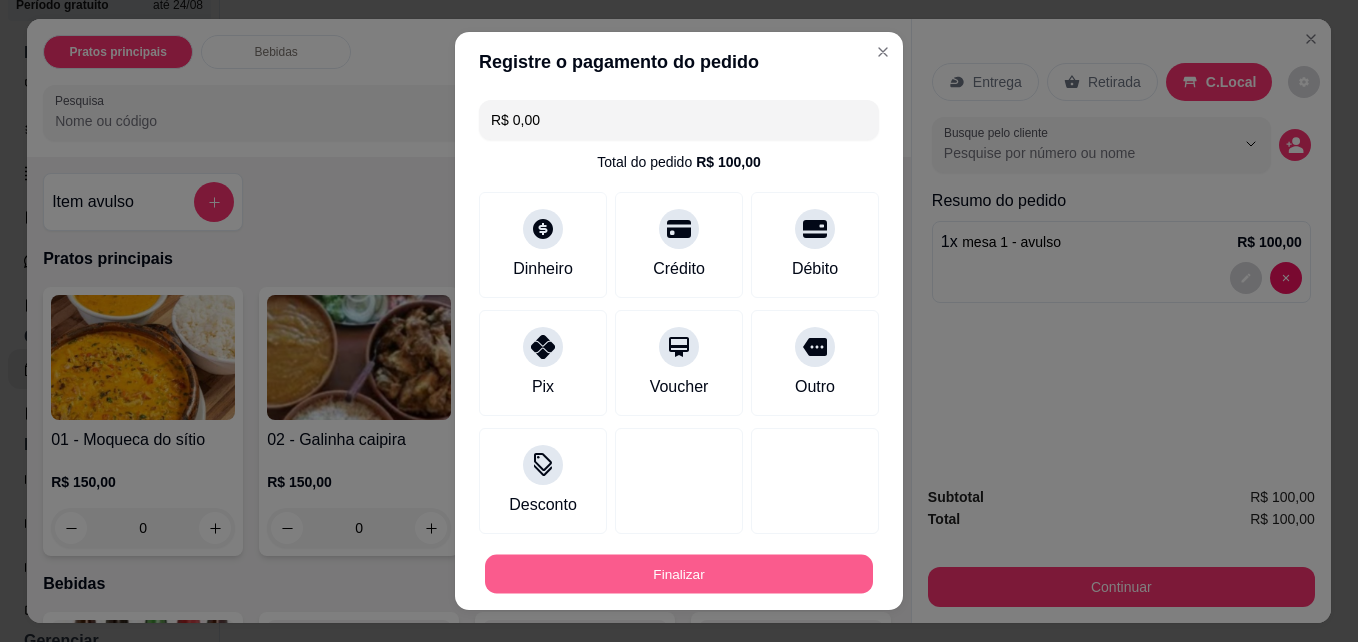 click on "Finalizar" at bounding box center [679, 574] 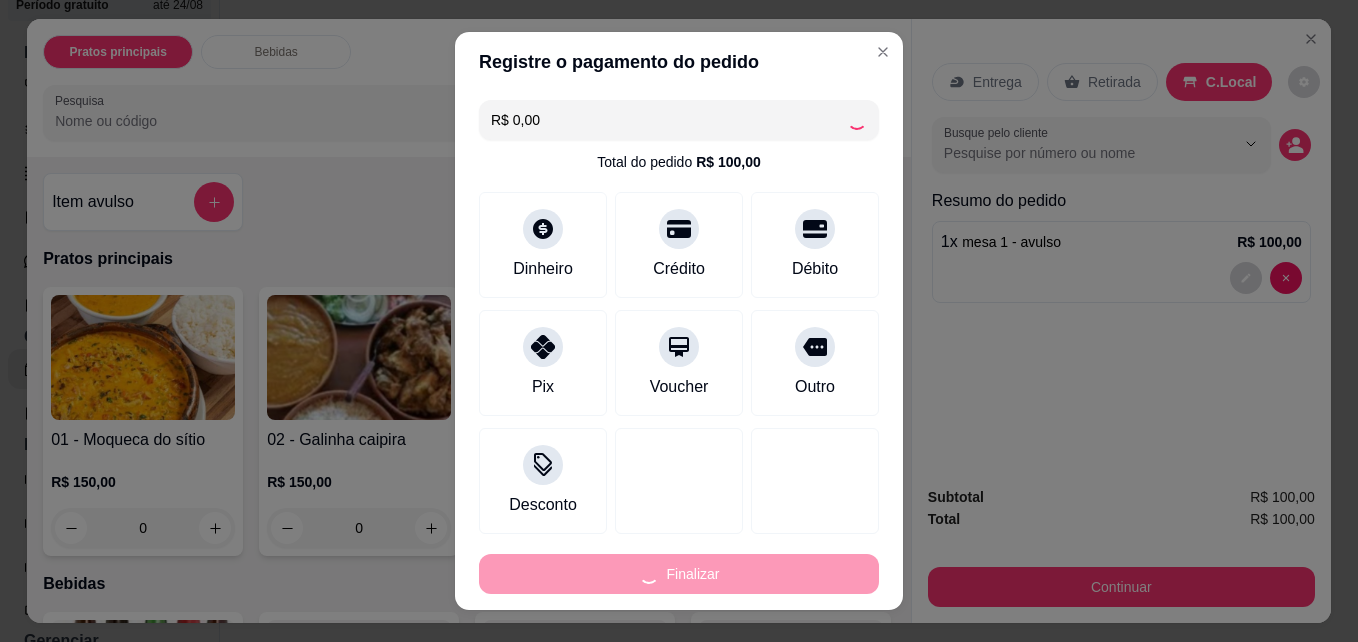 type on "-R$ 100,00" 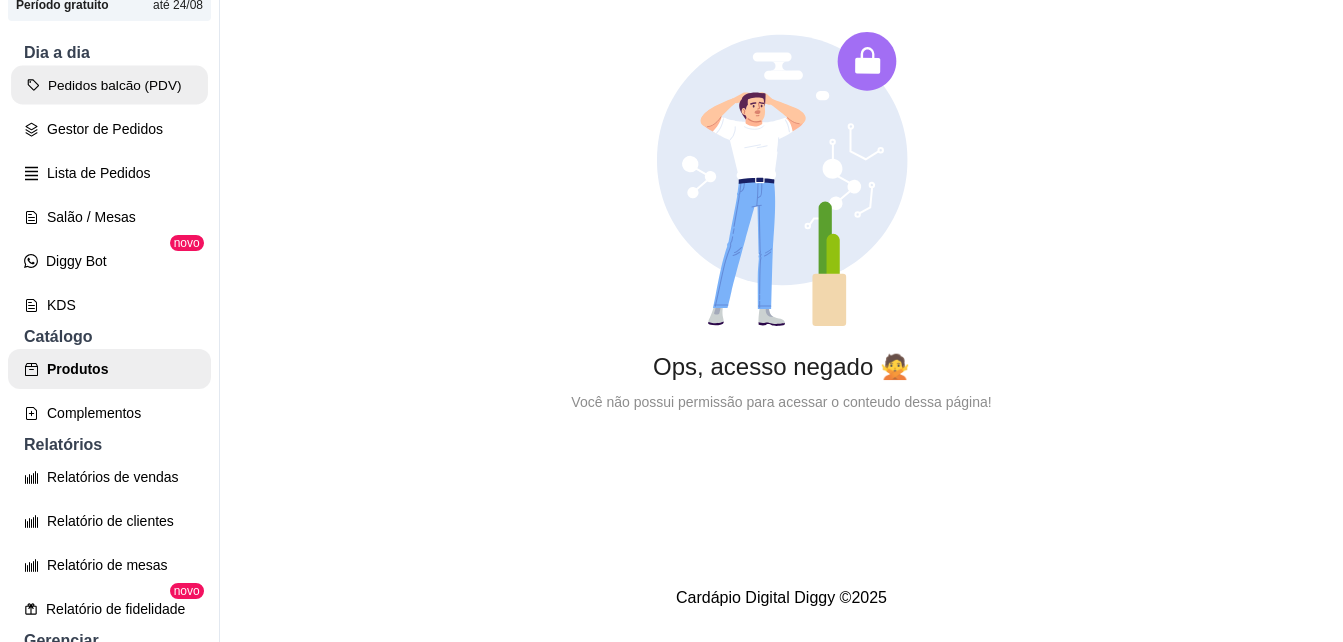 click on "Pedidos balcão (PDV)" at bounding box center [109, 85] 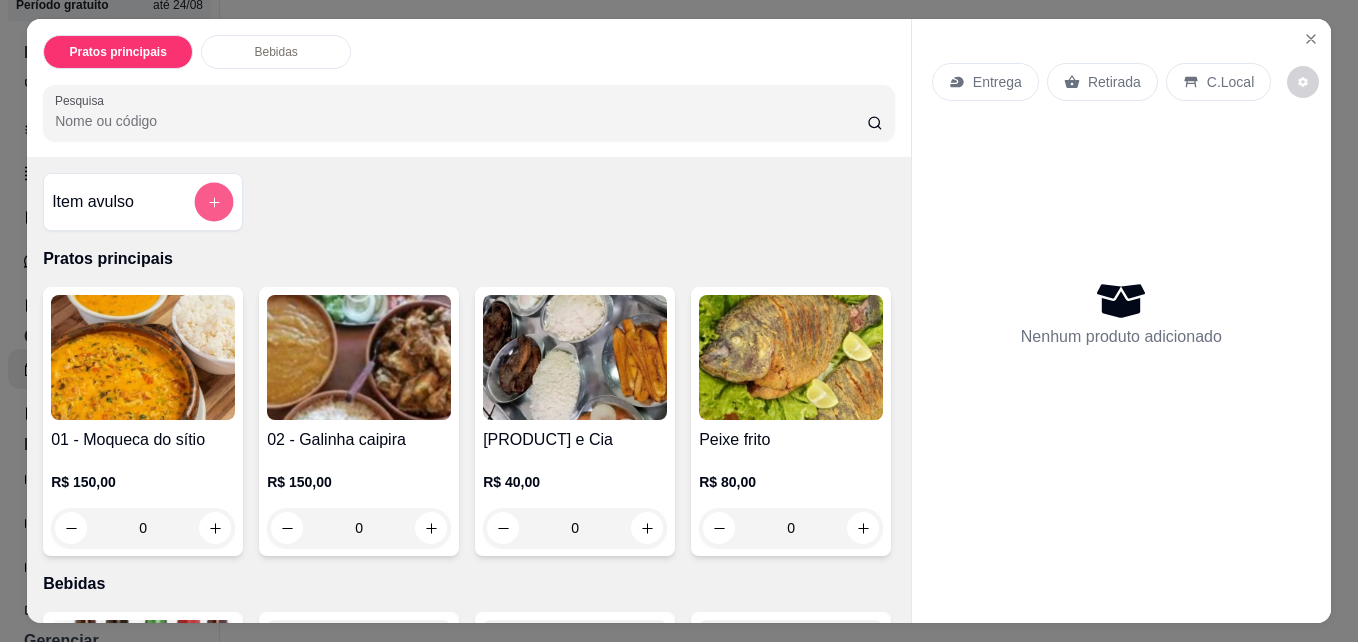 click at bounding box center [214, 202] 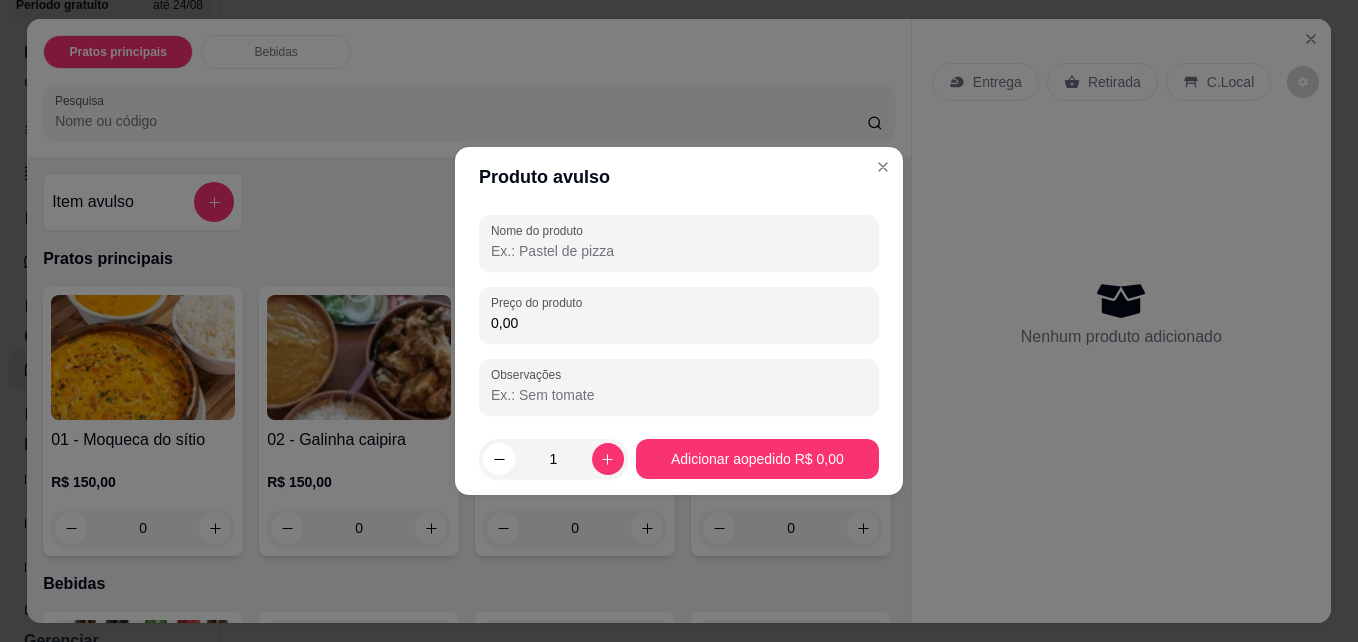 click on "Nome do produto" at bounding box center [679, 251] 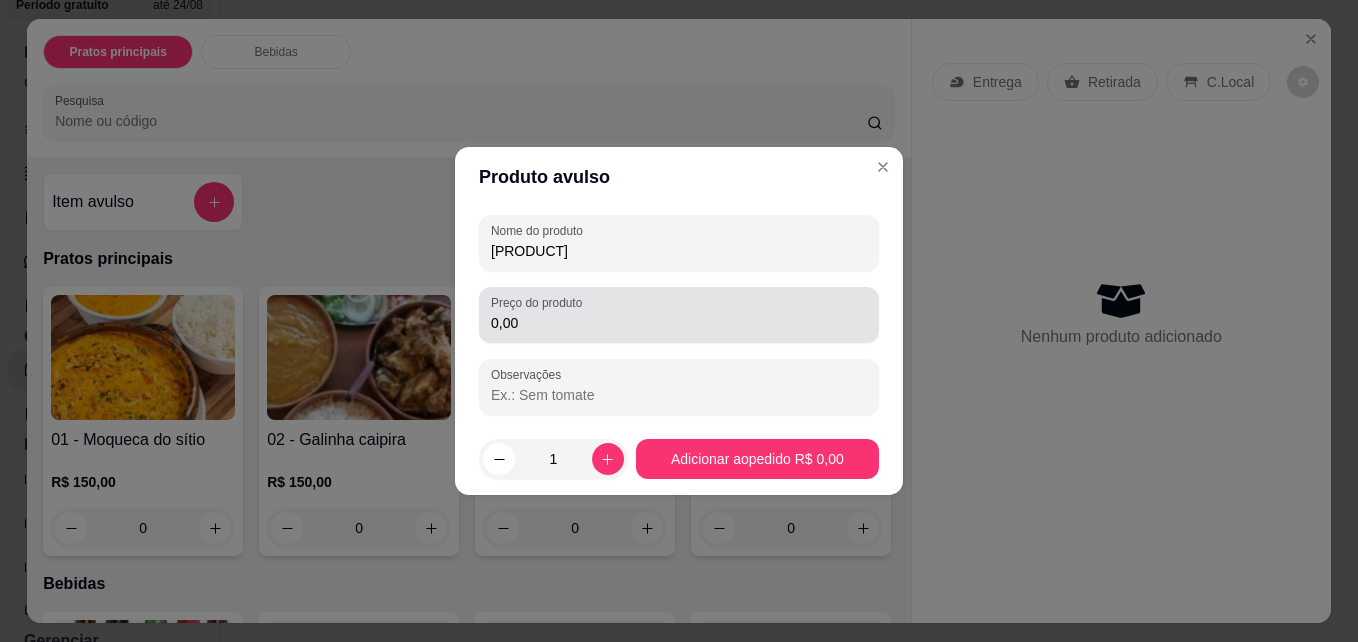 type on "[PRODUCT]" 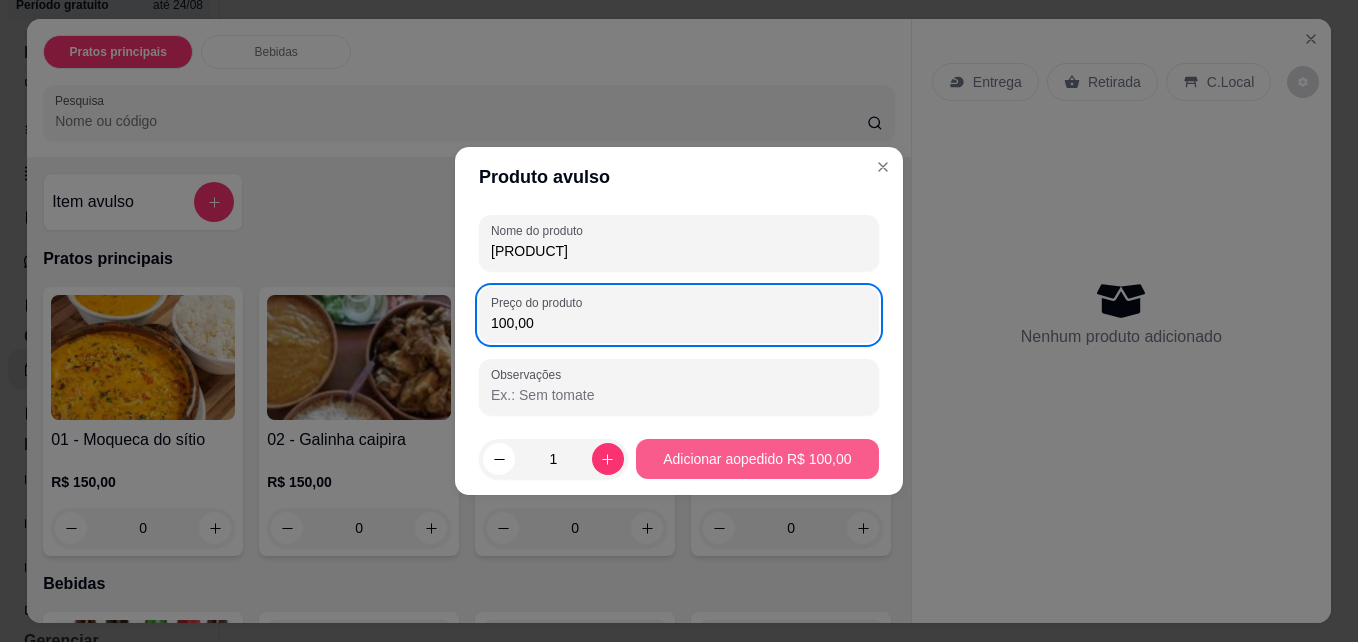type on "100,00" 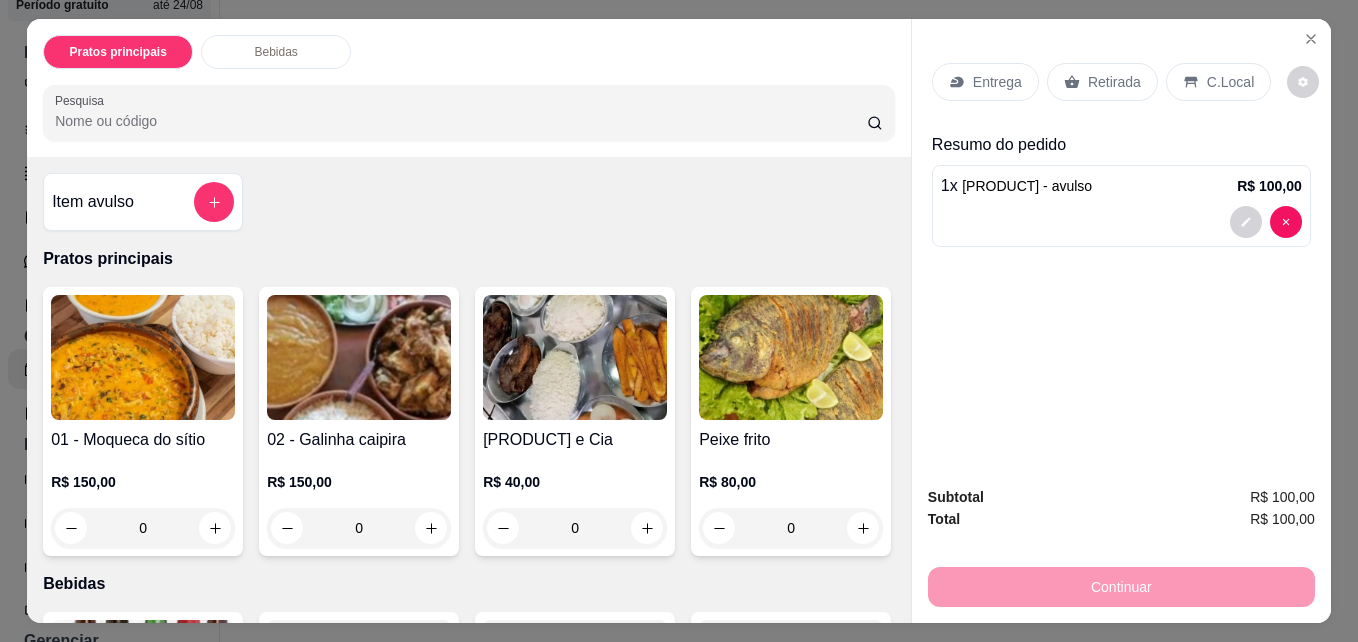 click on "C.Local" at bounding box center [1218, 82] 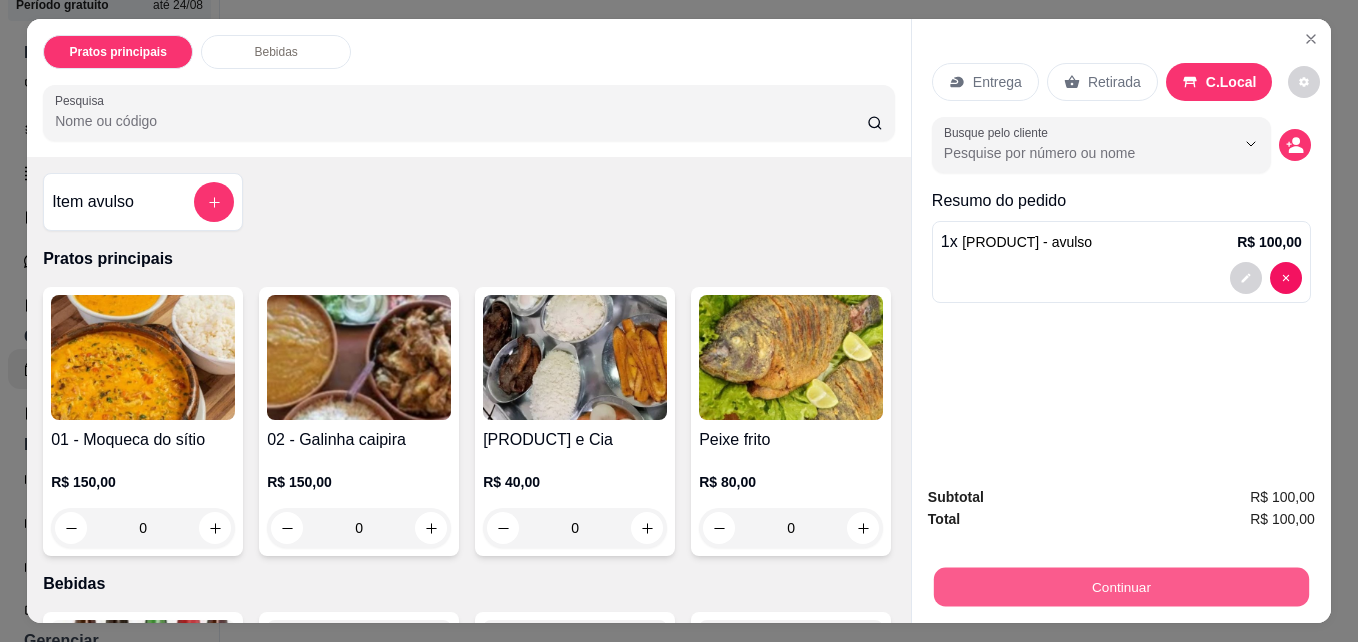 click on "Continuar" at bounding box center (1121, 586) 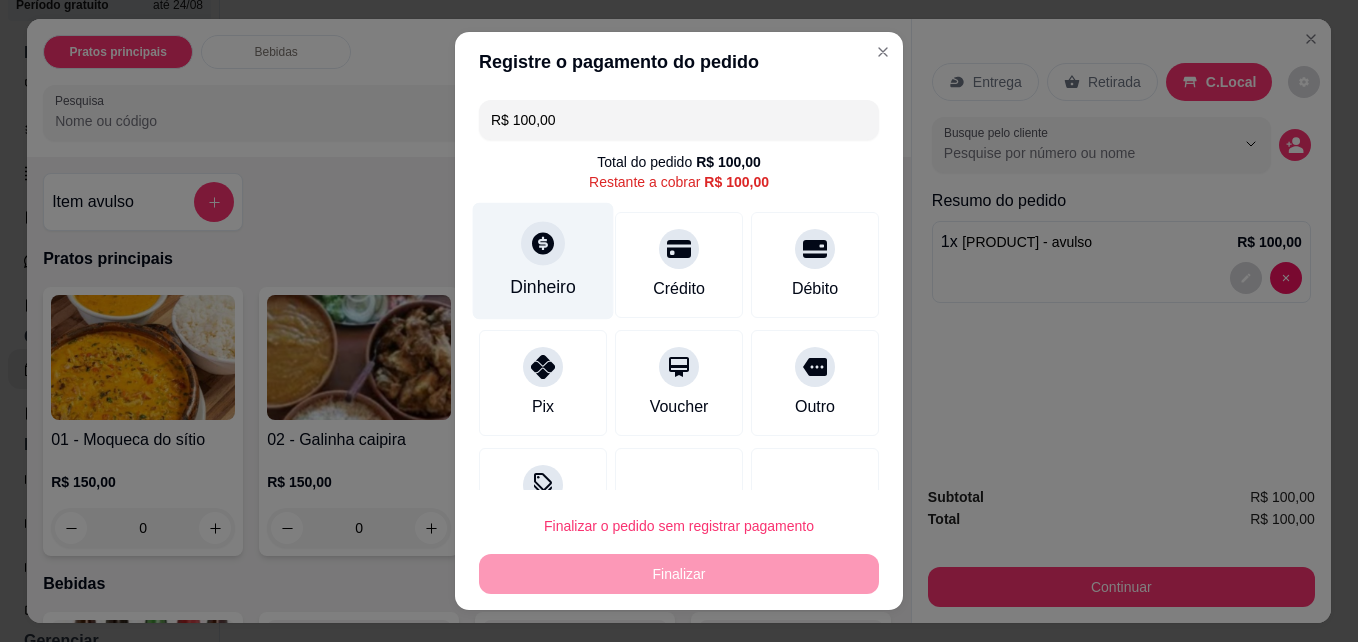 click on "Dinheiro" at bounding box center (543, 261) 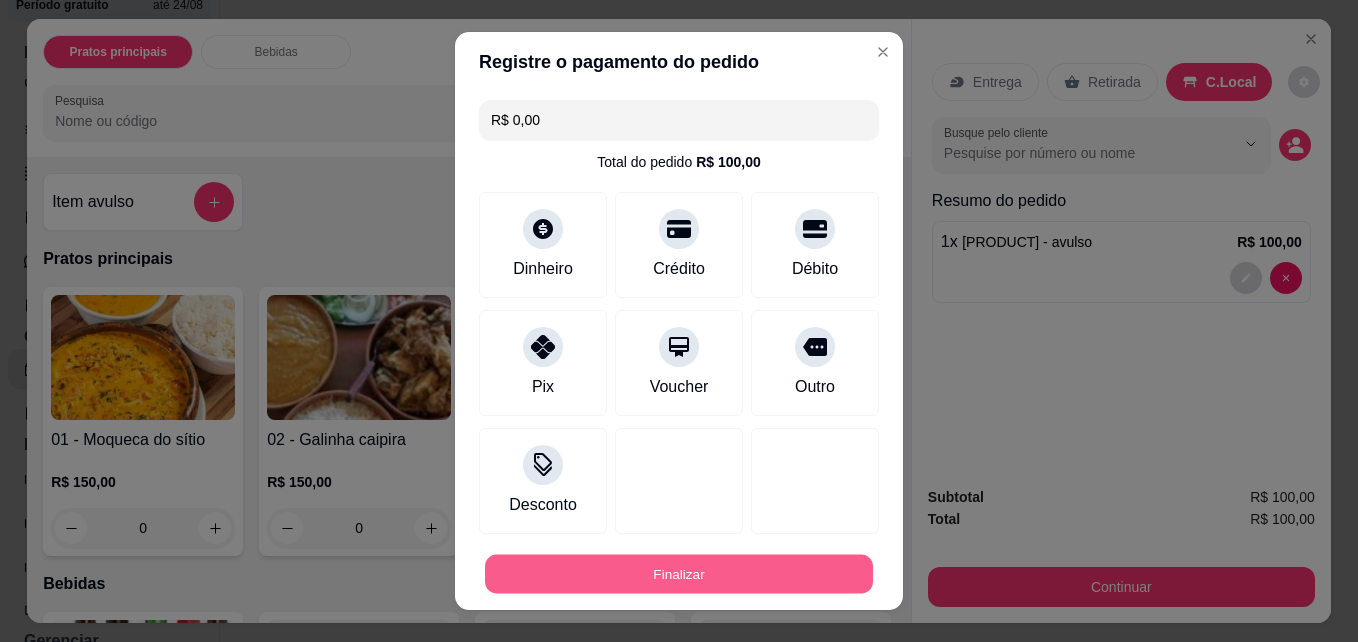 click on "Finalizar" at bounding box center [679, 574] 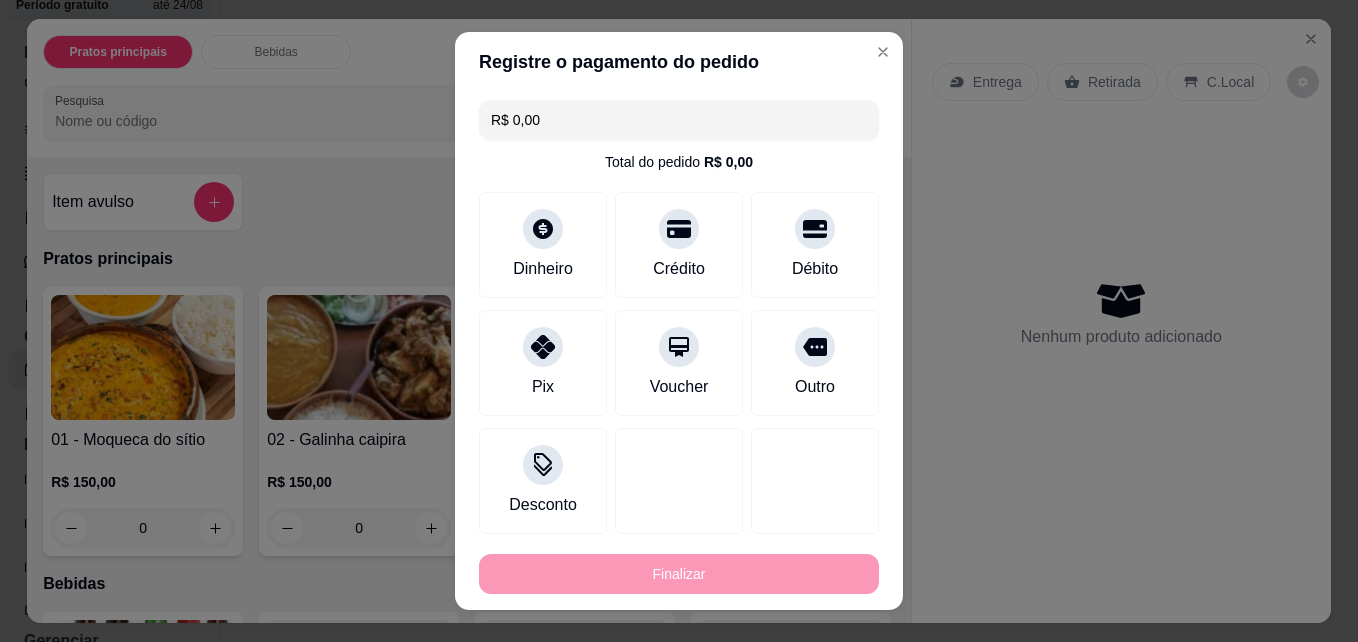 type on "-R$ 100,00" 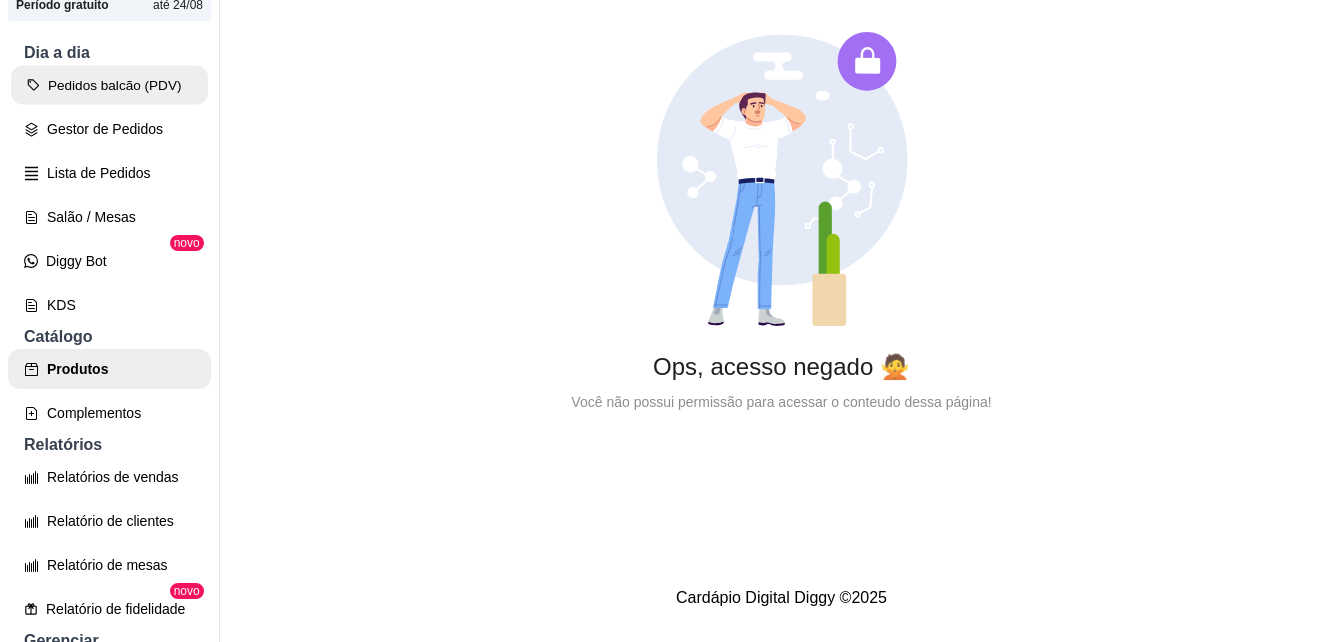 click on "Pedidos balcão (PDV)" at bounding box center [109, 85] 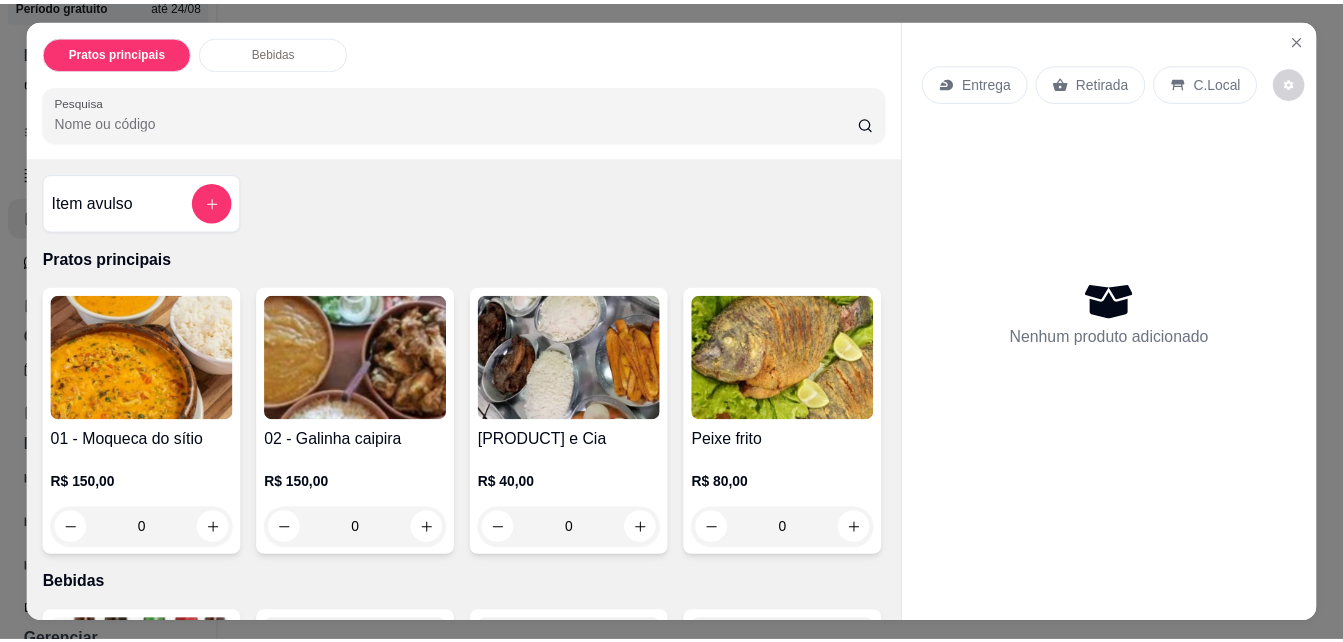 scroll, scrollTop: 0, scrollLeft: 0, axis: both 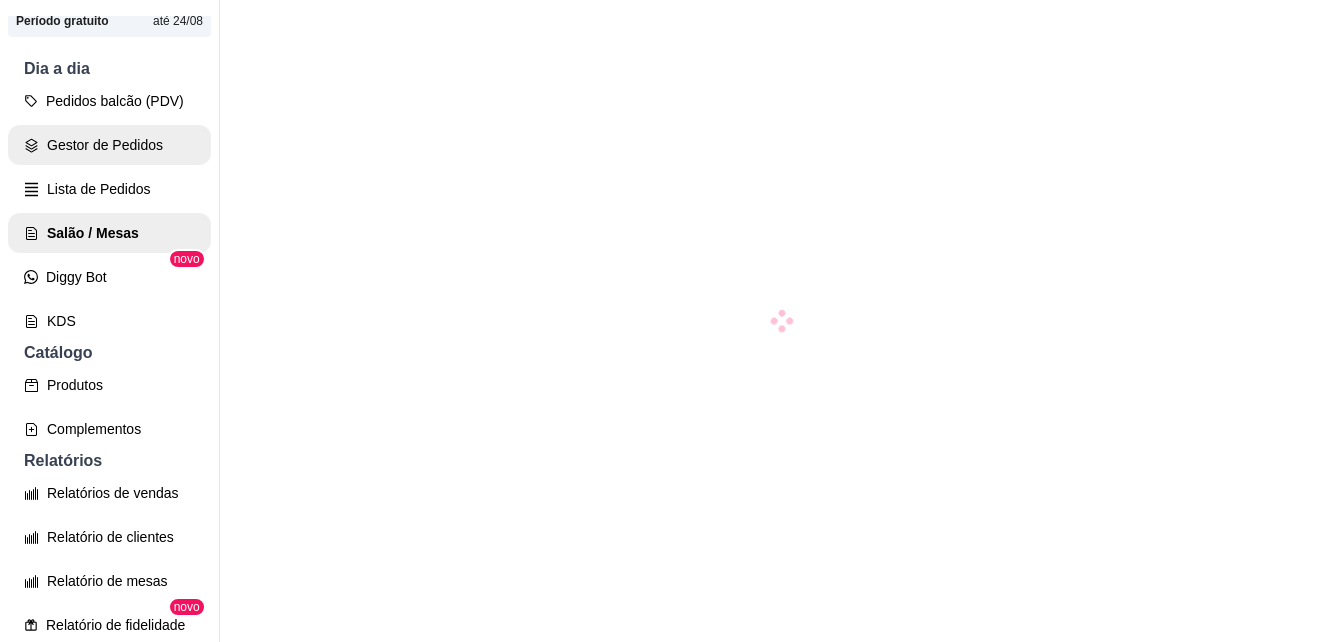 drag, startPoint x: 5, startPoint y: 142, endPoint x: 39, endPoint y: 190, distance: 58.821766 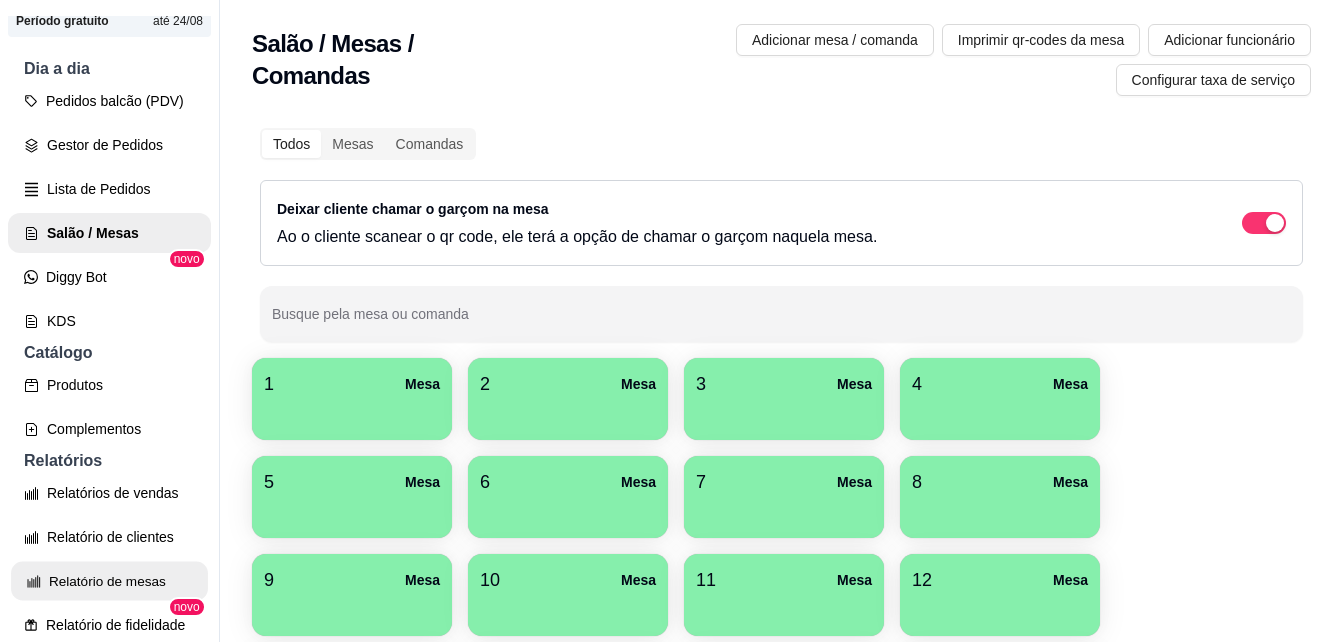 click on "Relatório de mesas" at bounding box center (109, 581) 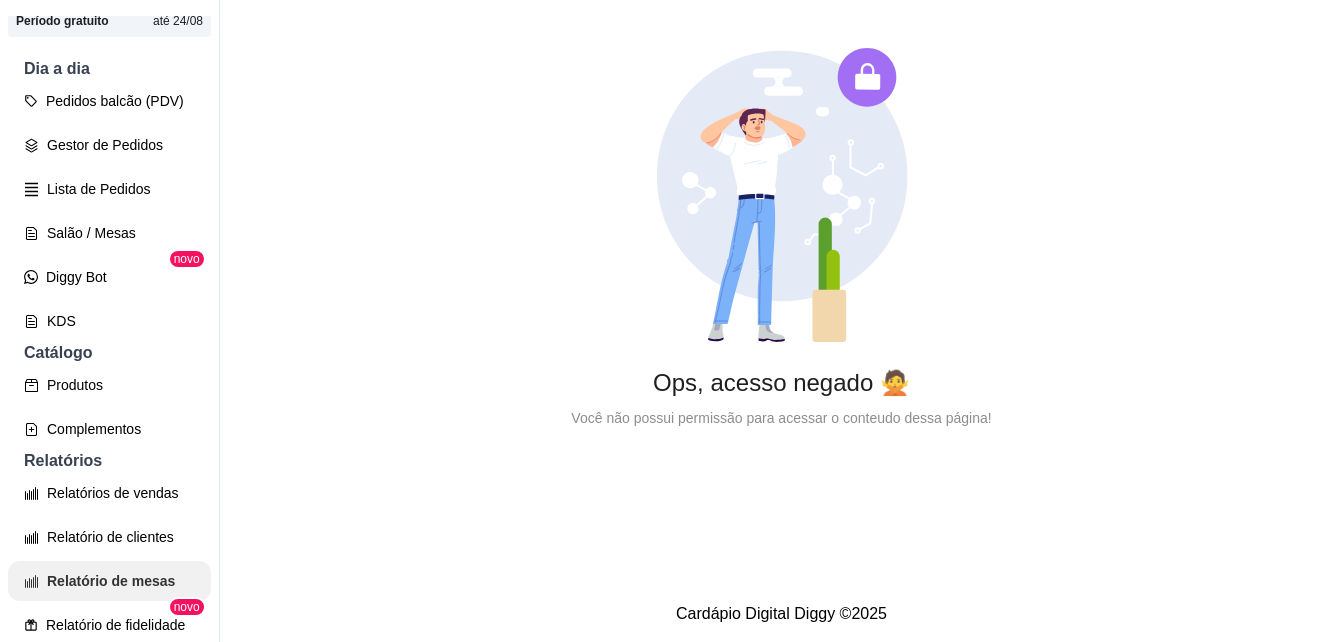 scroll, scrollTop: 16, scrollLeft: 0, axis: vertical 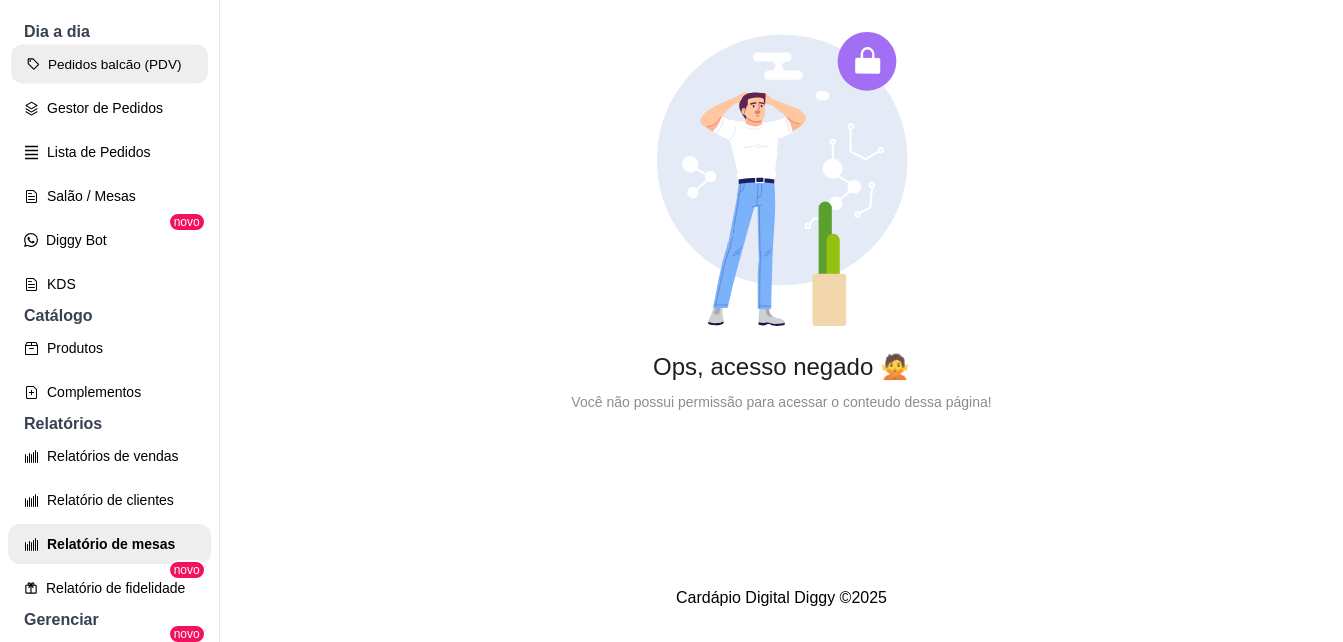 click on "Pedidos balcão (PDV)" at bounding box center [109, 64] 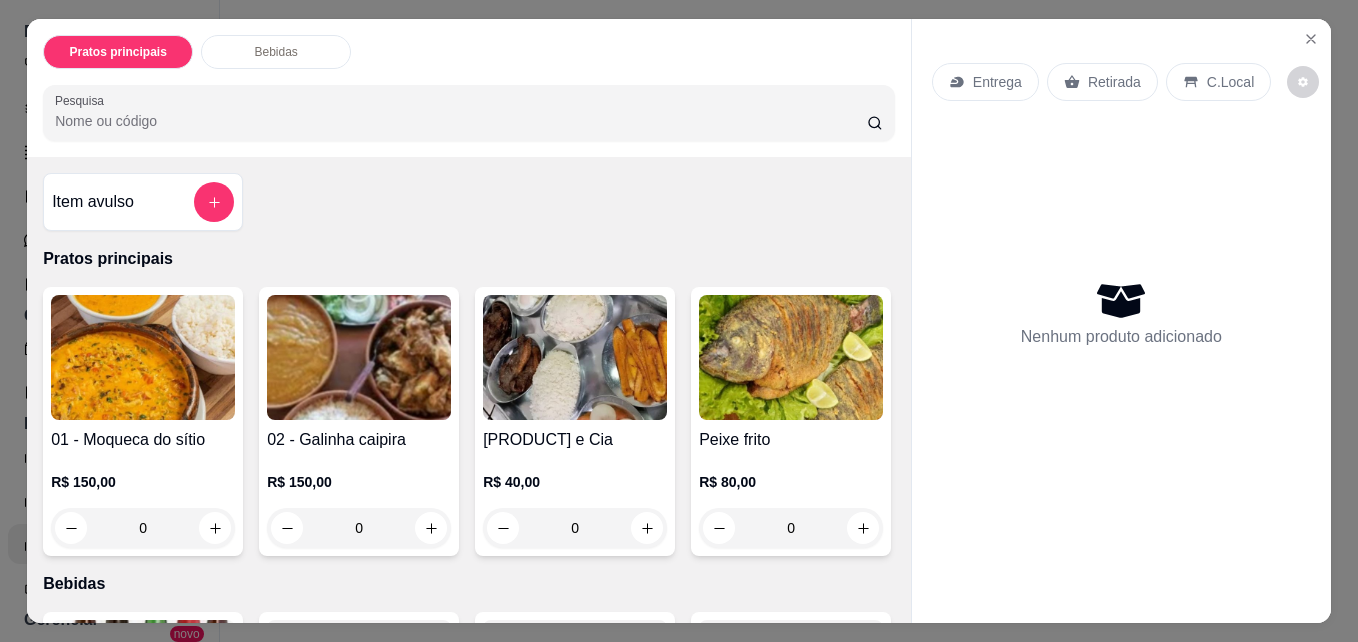 click on "Item avulso" at bounding box center (143, 202) 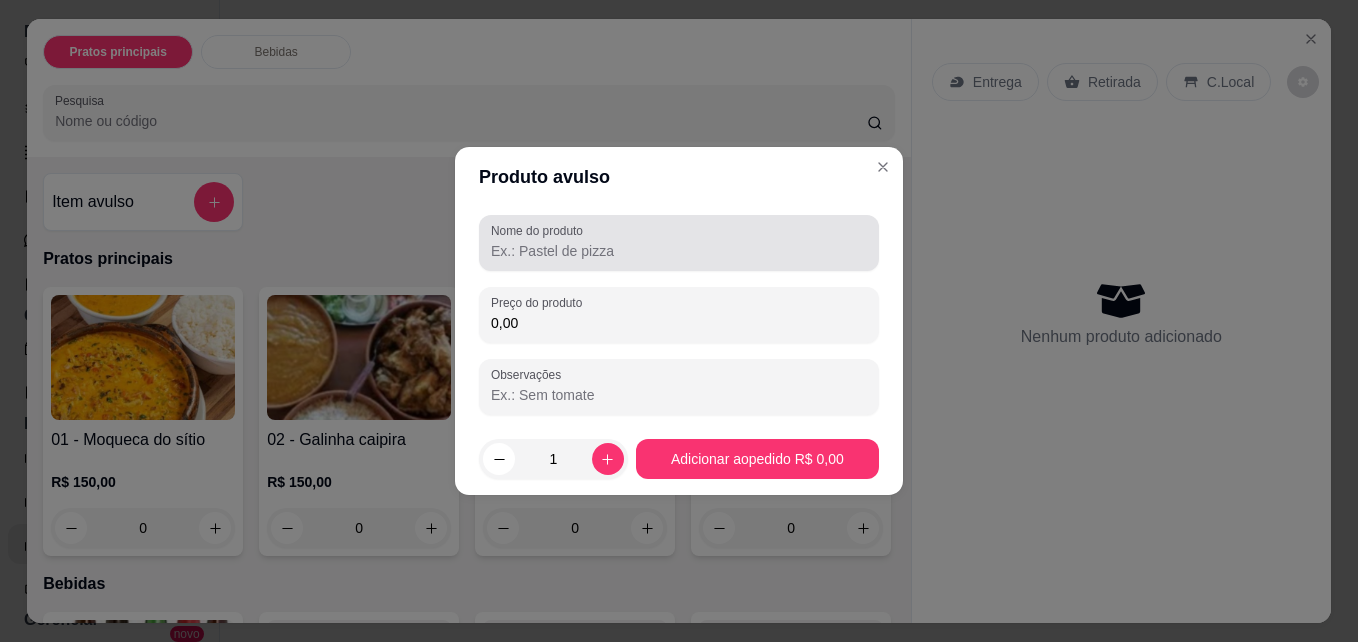 click at bounding box center [679, 243] 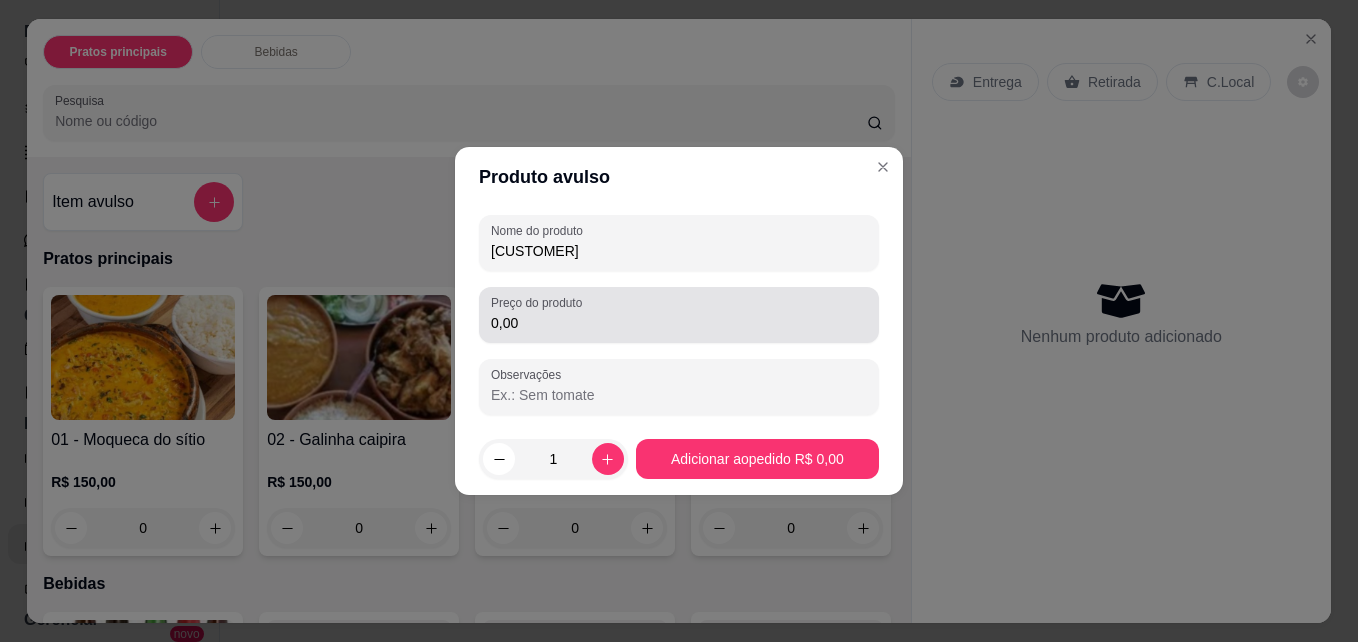type on "[CUSTOMER]" 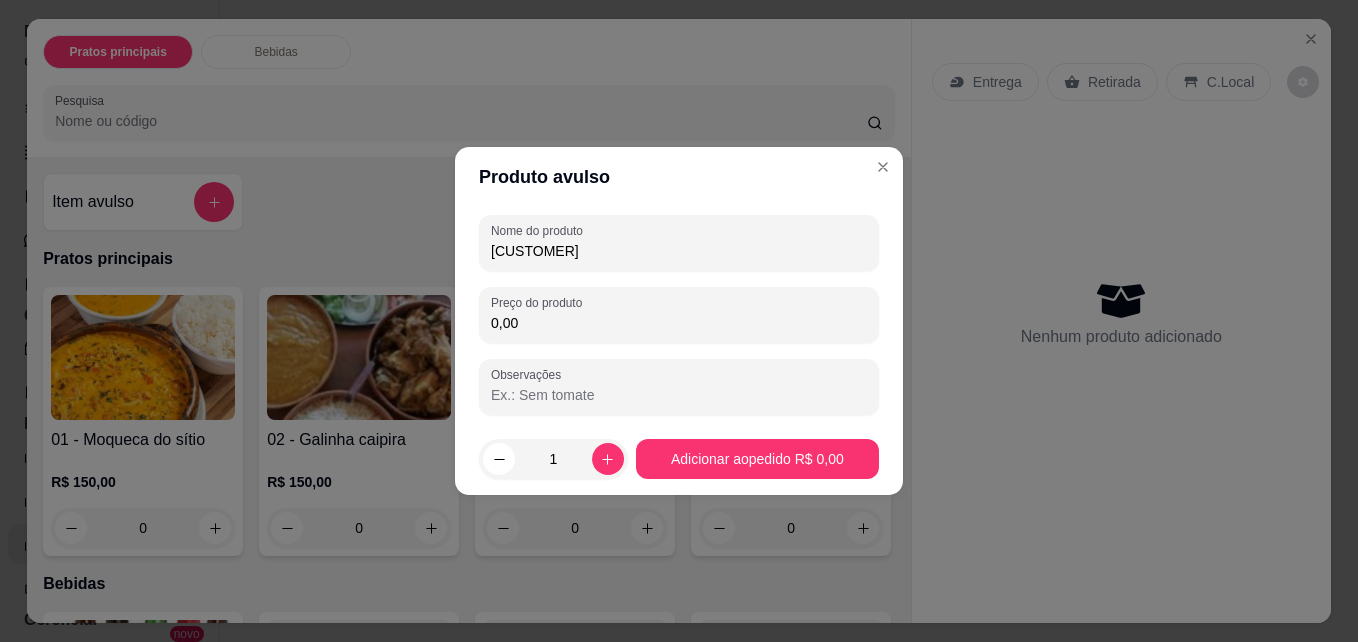 click on "0,00" at bounding box center (679, 323) 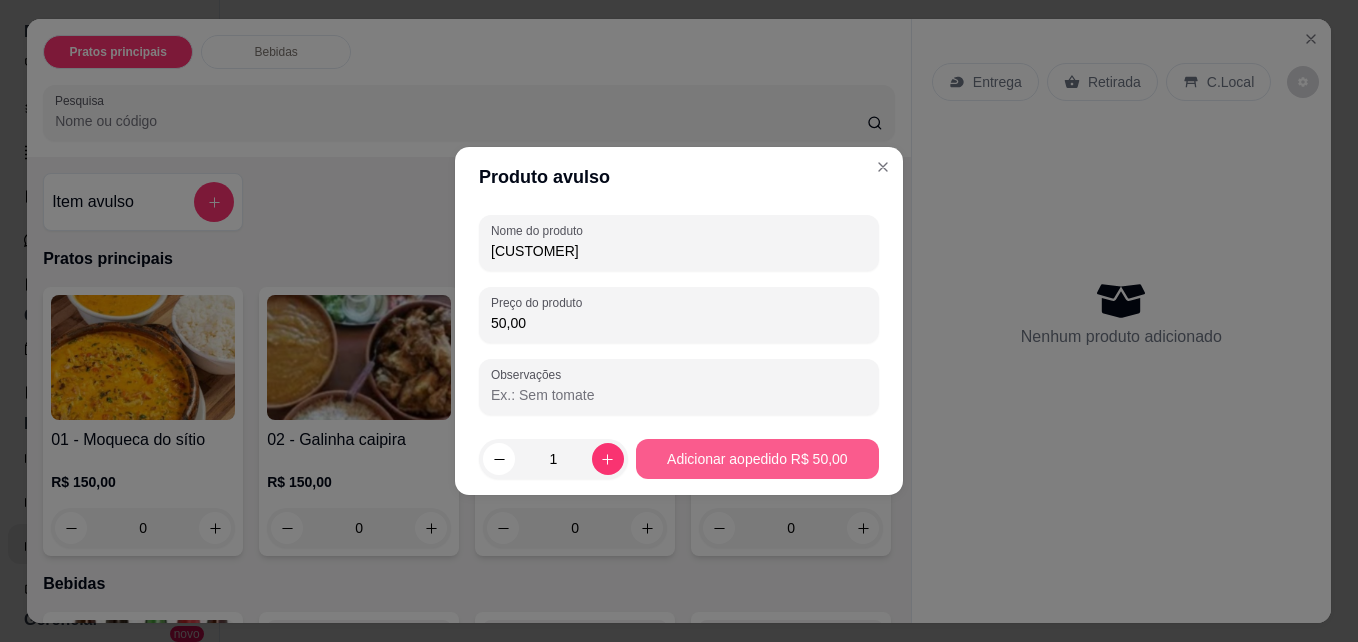 type on "50,00" 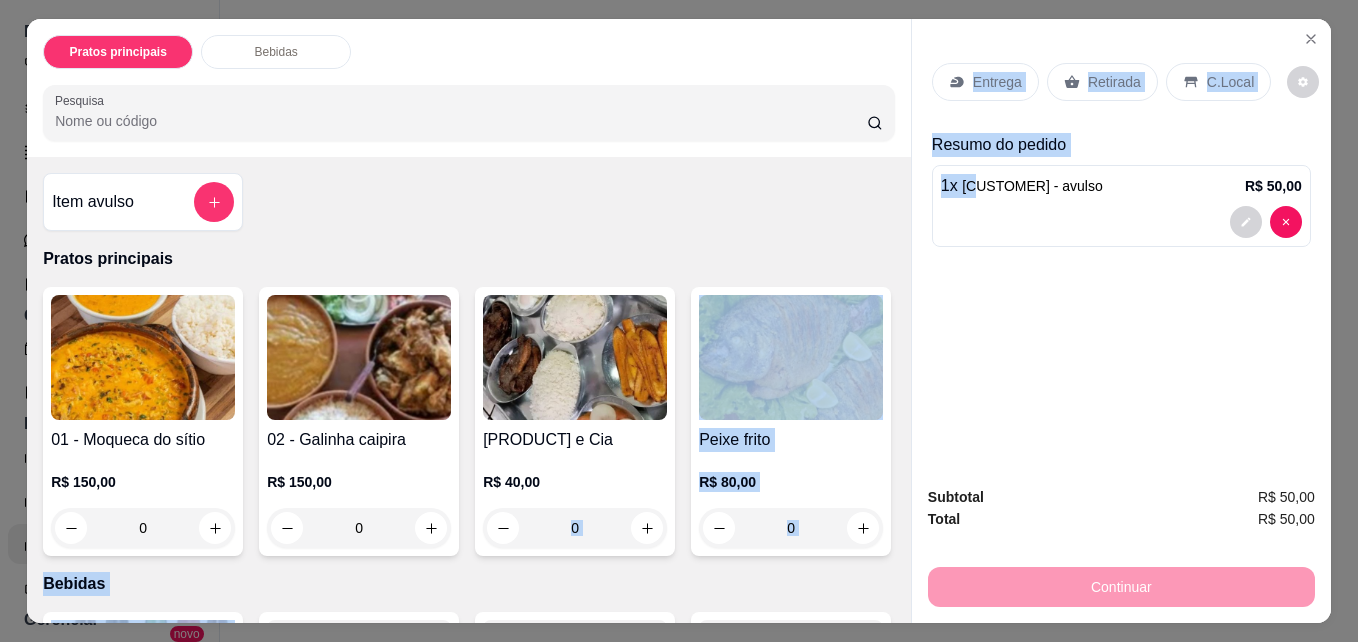 drag, startPoint x: 774, startPoint y: 461, endPoint x: 1000, endPoint y: 160, distance: 376.40005 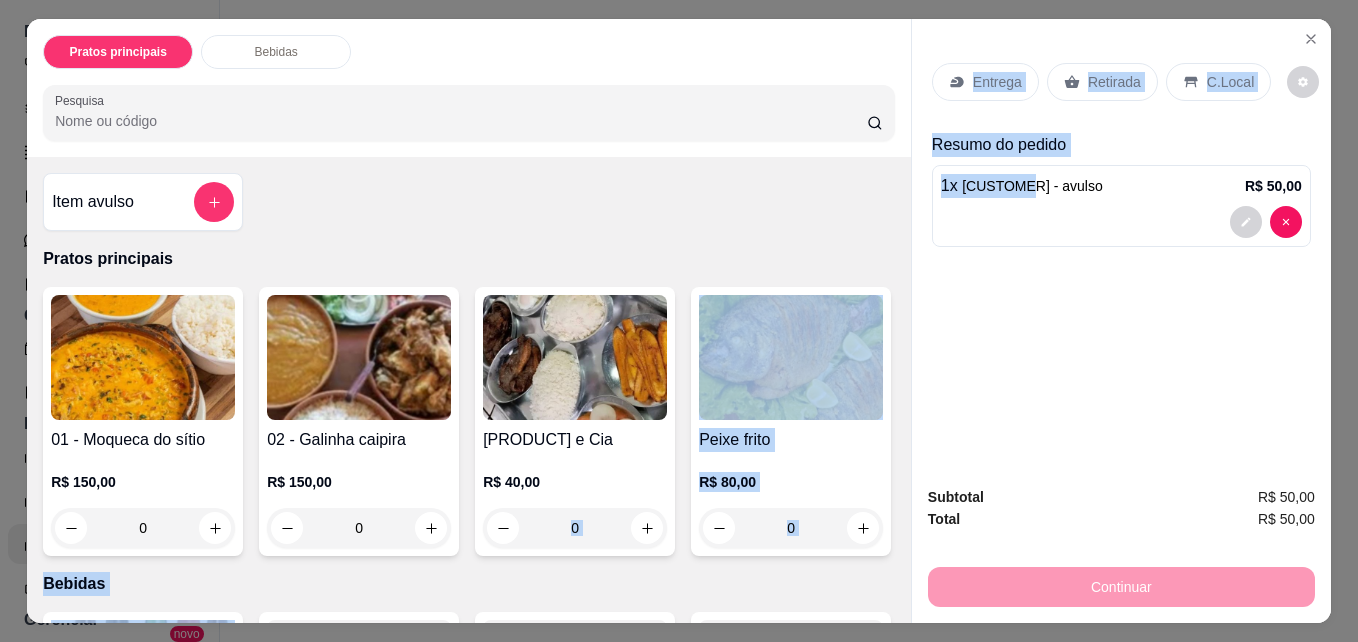 drag, startPoint x: 1000, startPoint y: 160, endPoint x: 1231, endPoint y: 71, distance: 247.55202 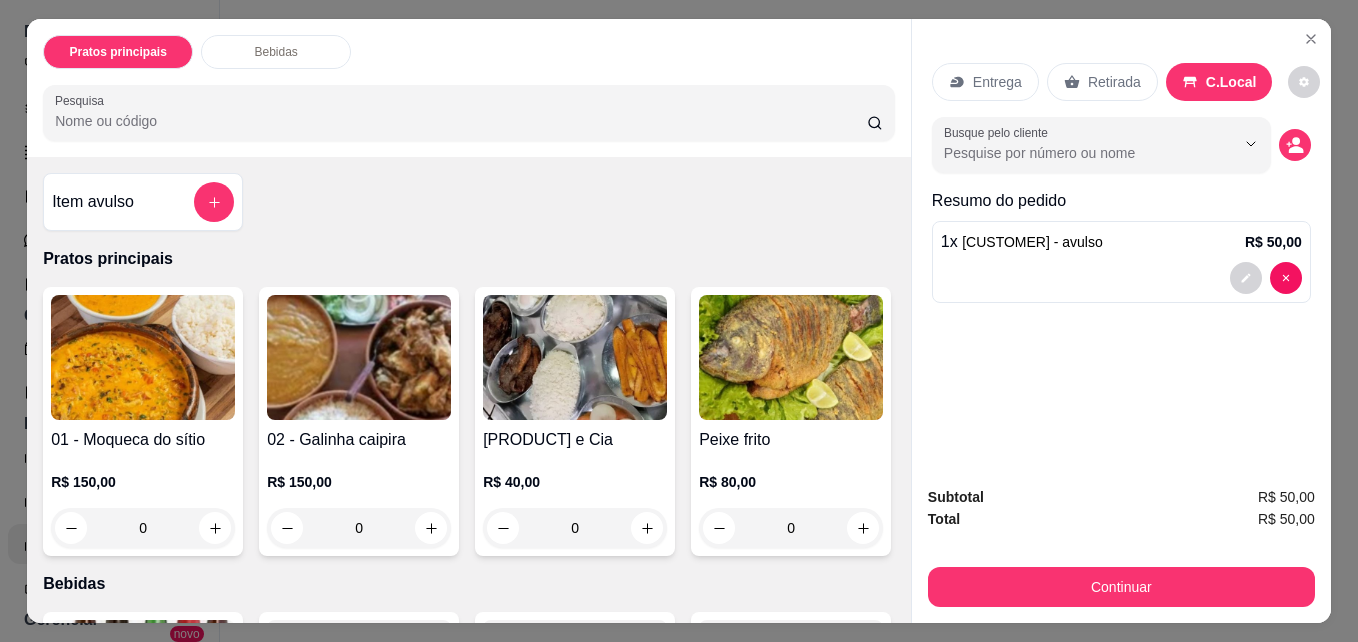click on "C.Local" at bounding box center (1231, 82) 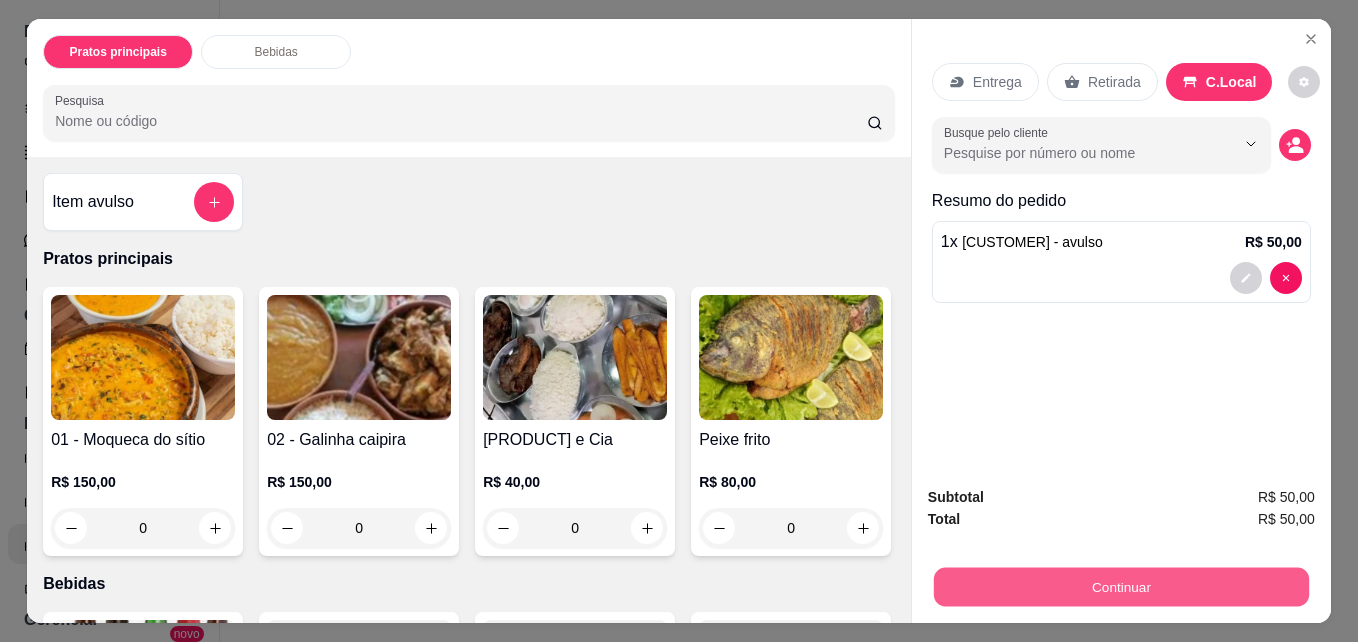click on "Continuar" at bounding box center [1121, 586] 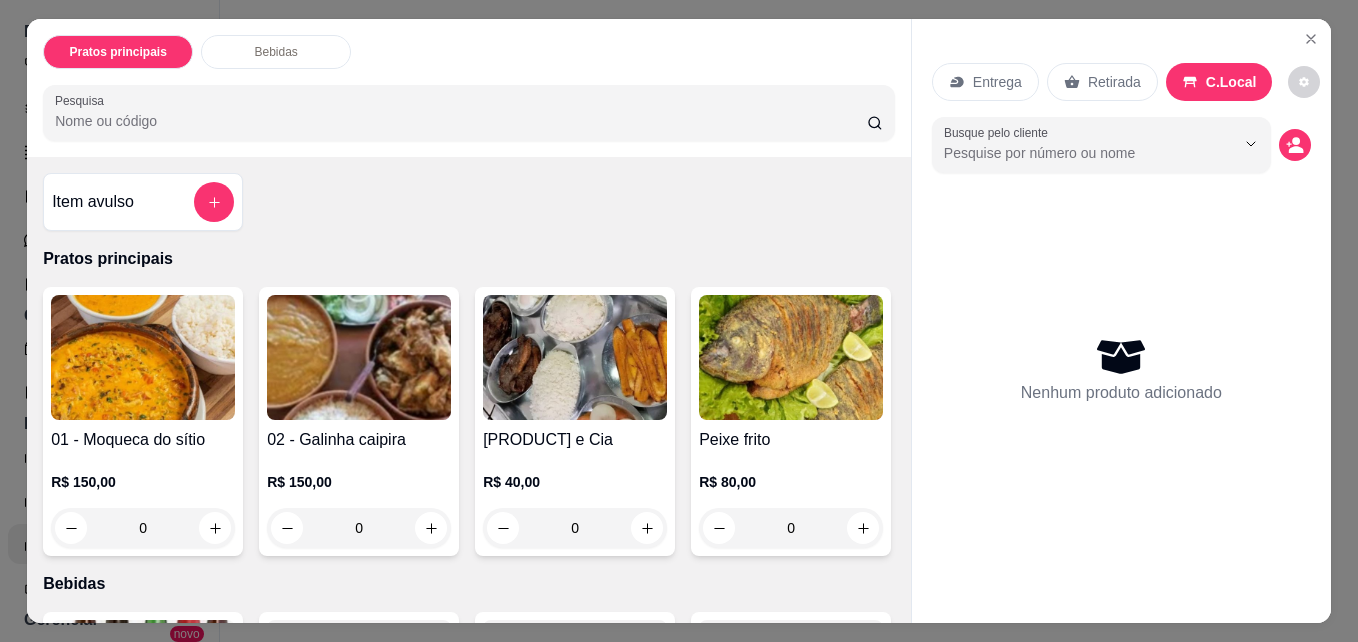 type 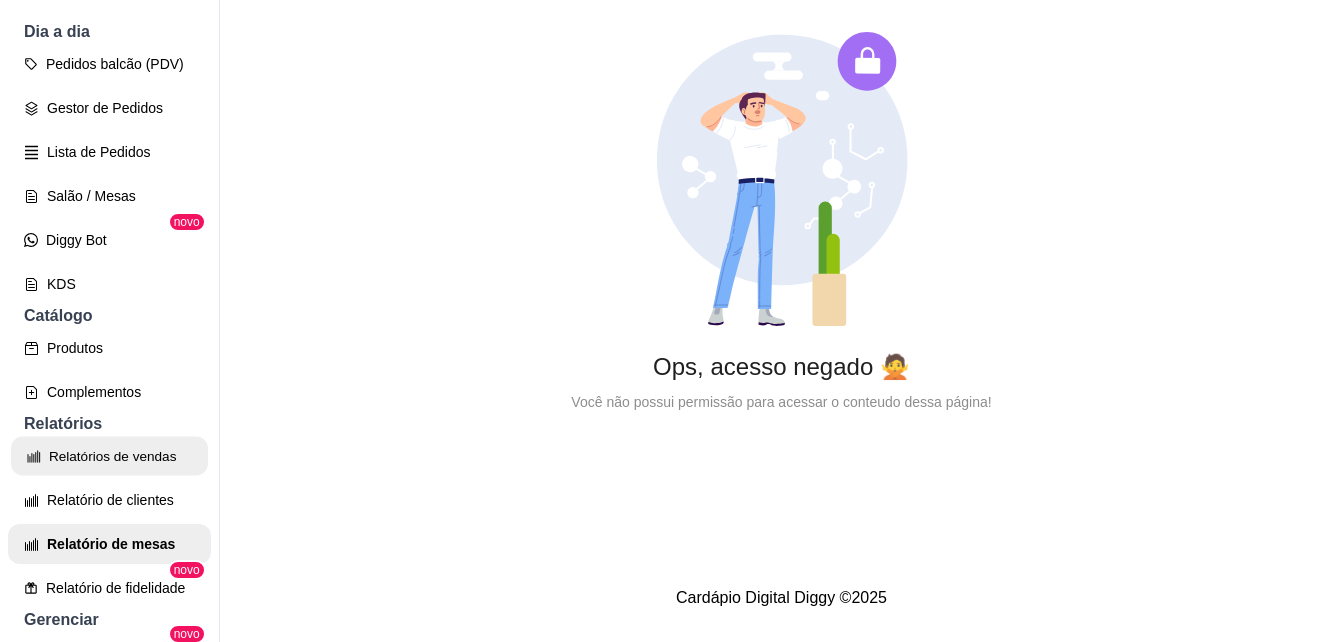 click on "Relatórios de vendas" at bounding box center [109, 456] 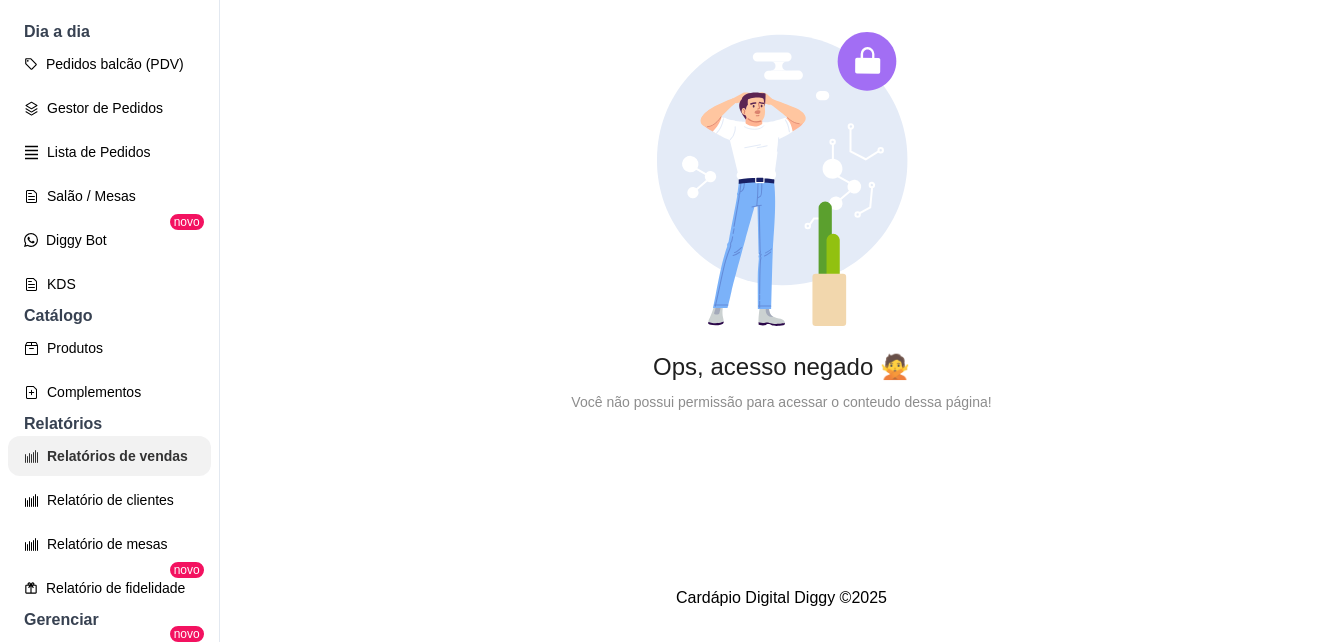 scroll, scrollTop: 0, scrollLeft: 0, axis: both 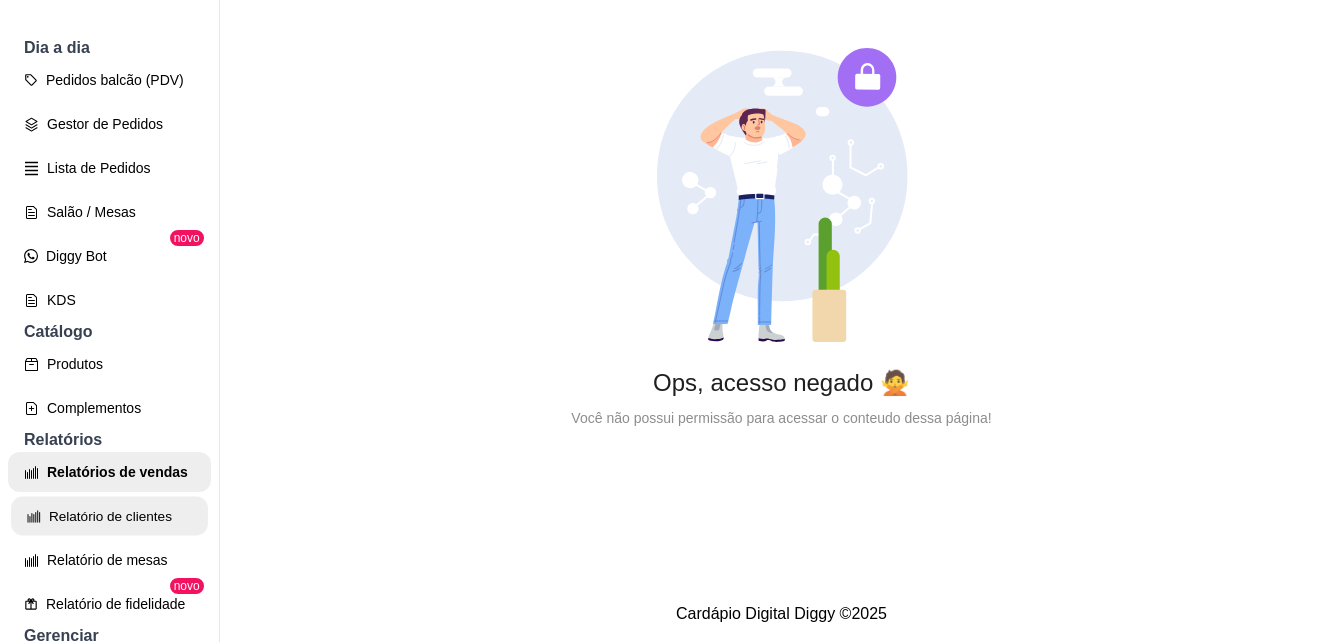 click on "Relatório de clientes" at bounding box center [109, 516] 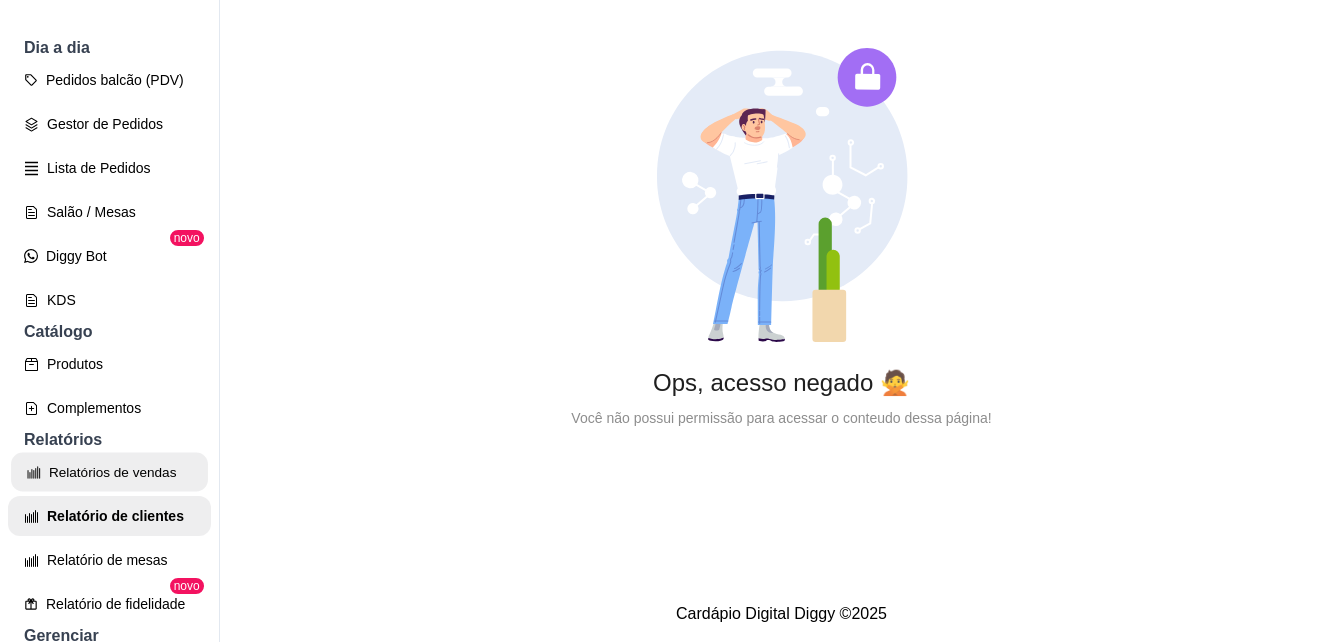 click on "Relatórios de vendas" at bounding box center (109, 472) 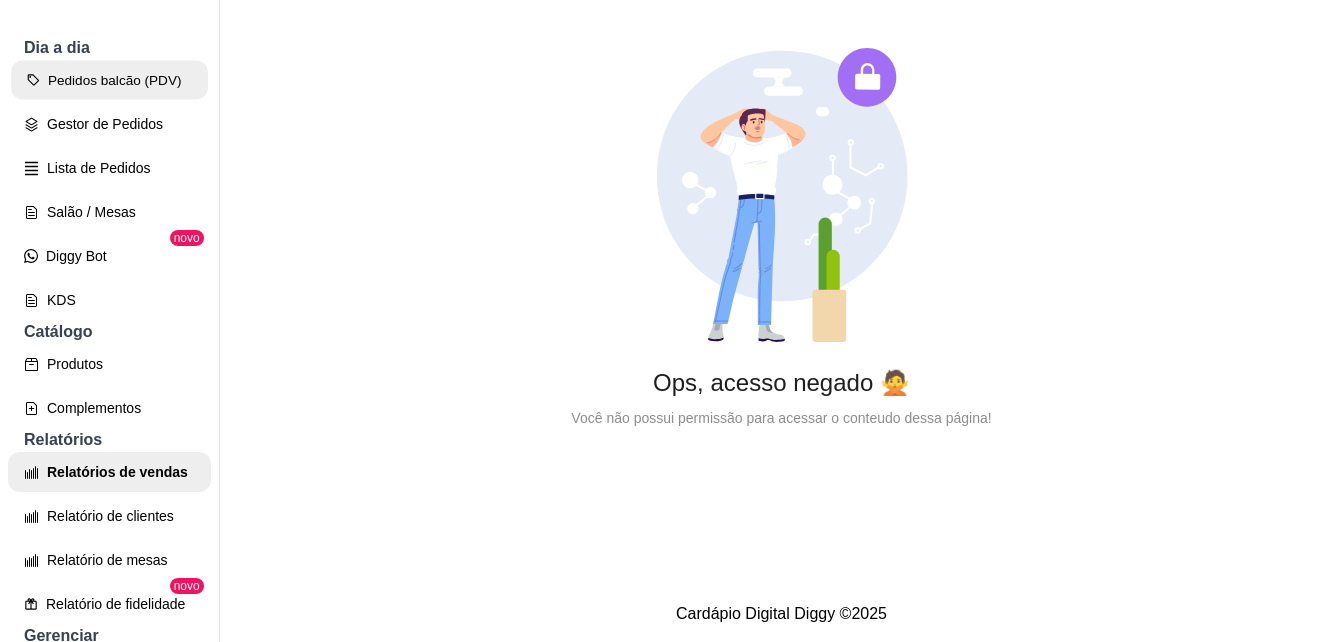 click on "Pedidos balcão (PDV)" at bounding box center [109, 80] 